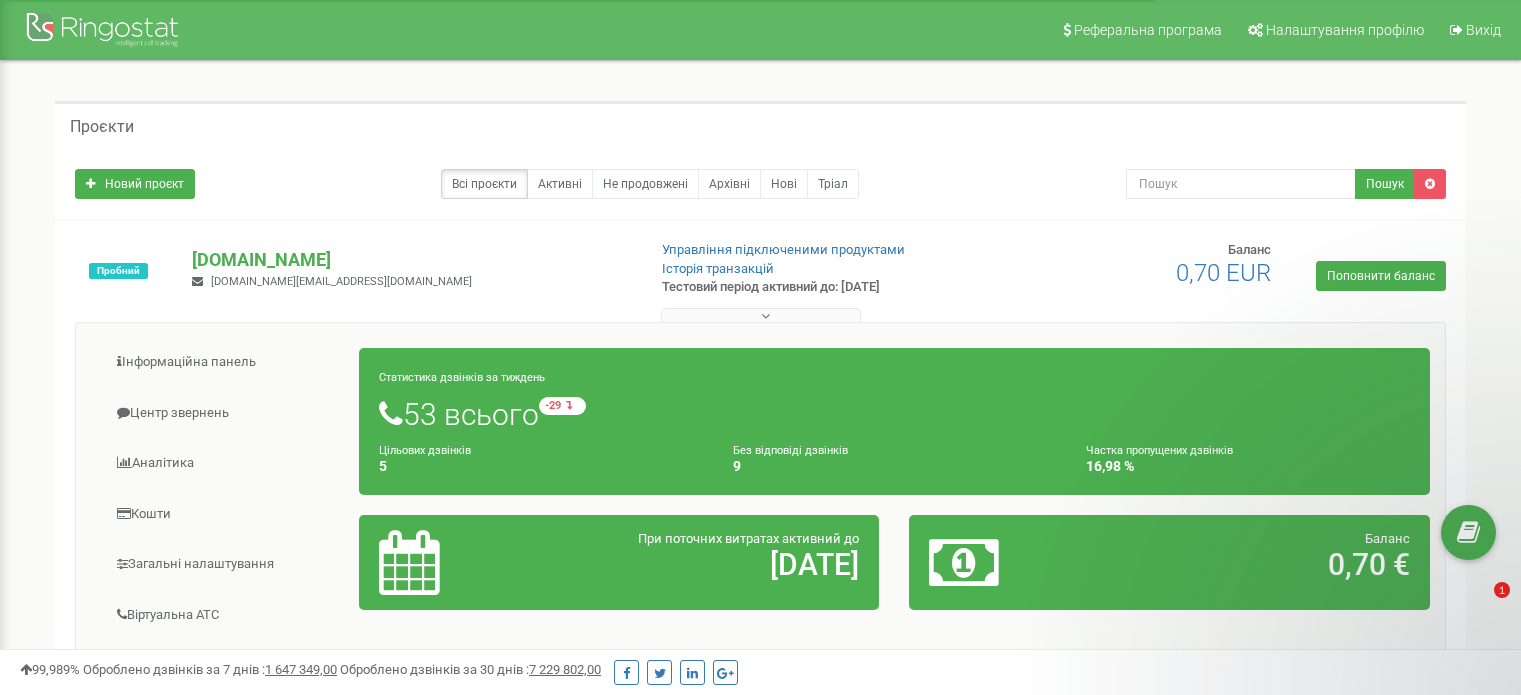 scroll, scrollTop: 500, scrollLeft: 0, axis: vertical 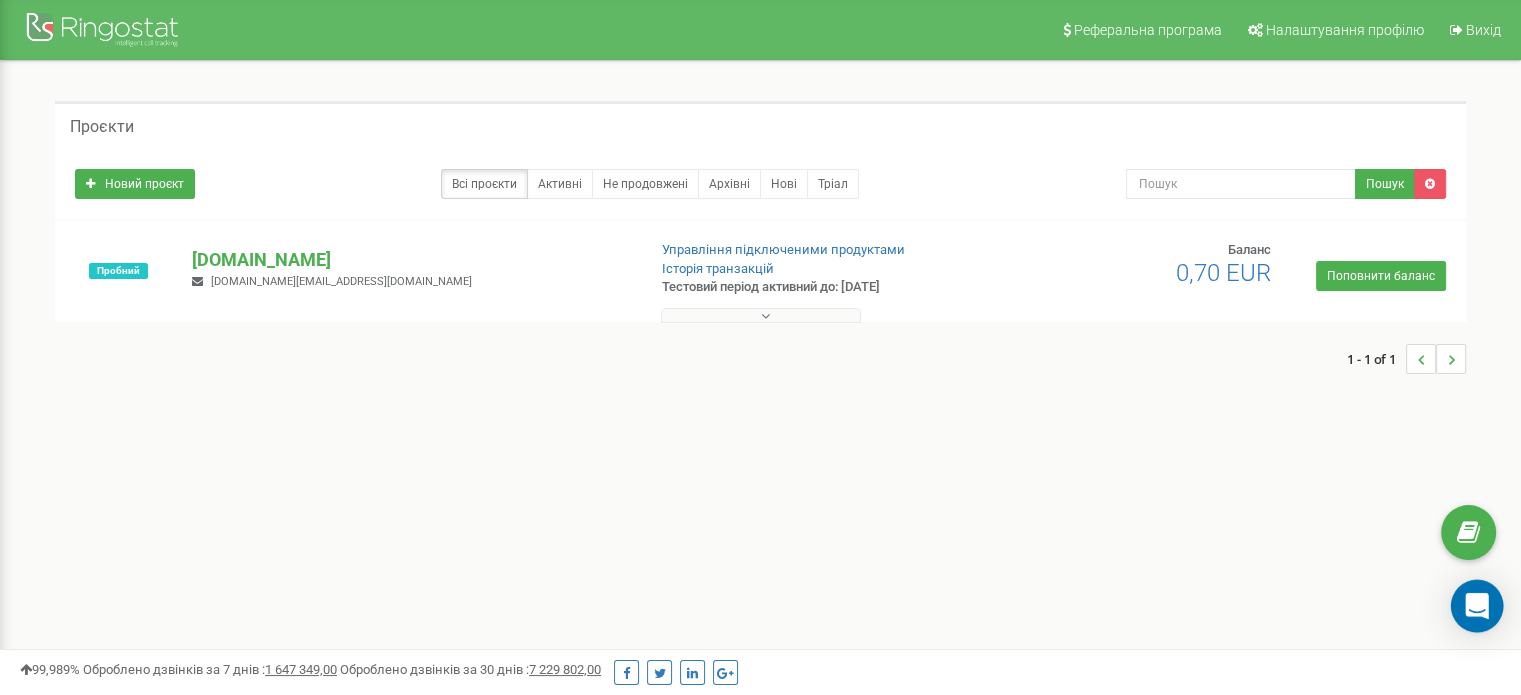 click 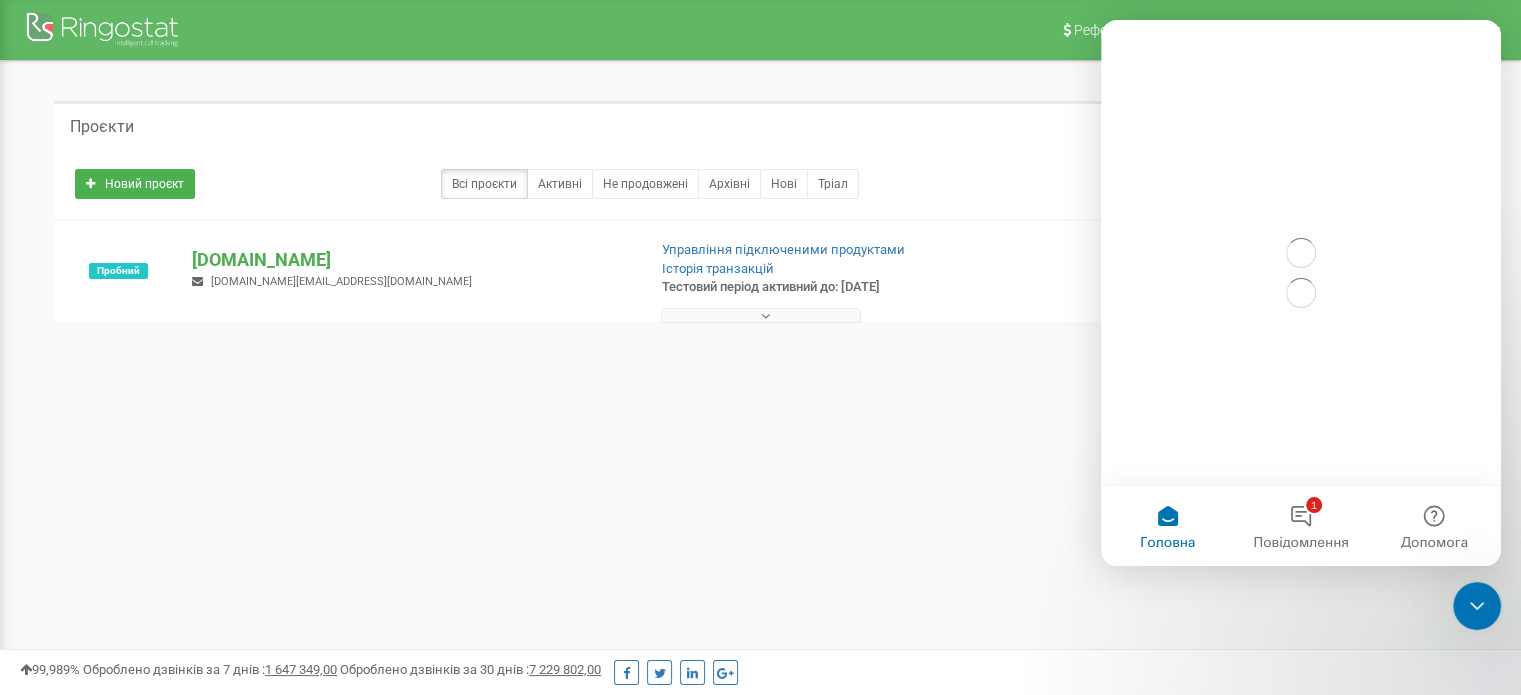 scroll, scrollTop: 0, scrollLeft: 0, axis: both 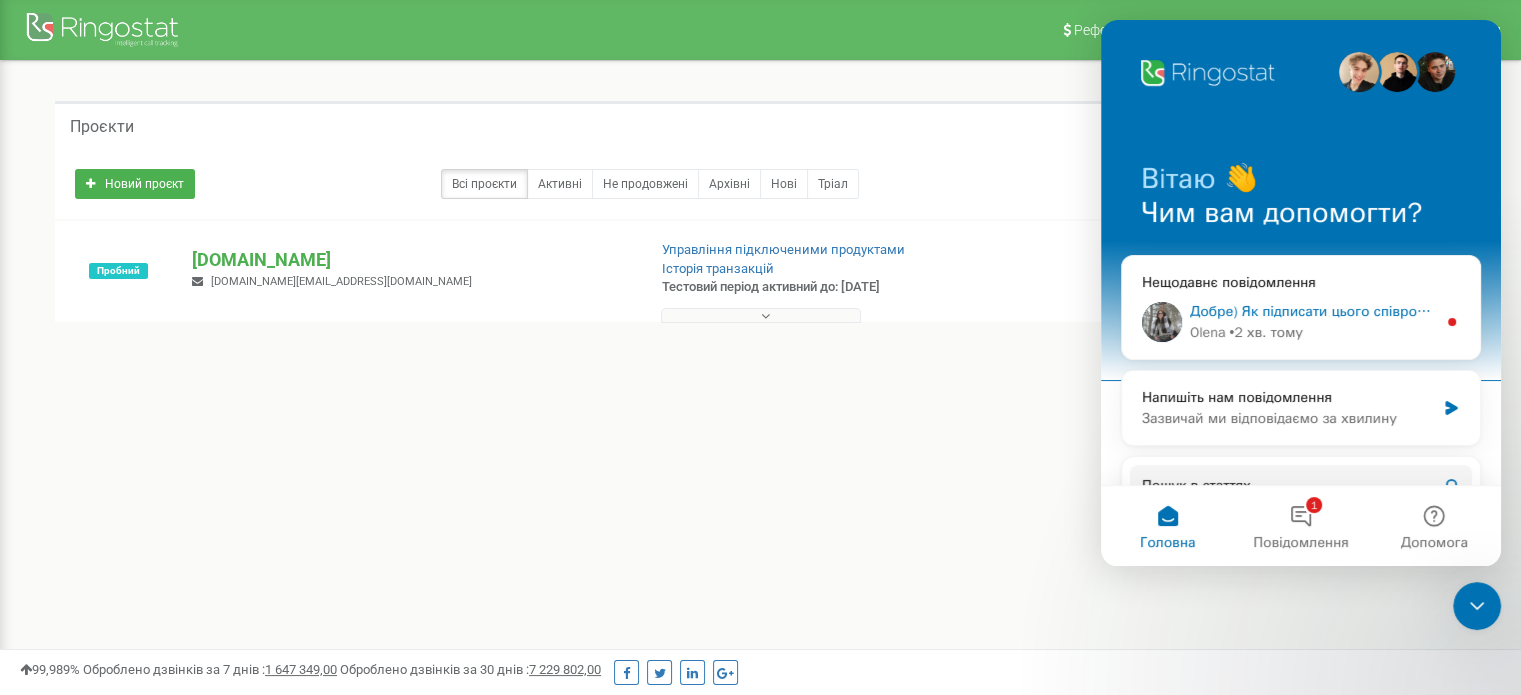 click on "Добре)  Як підписати цього співробітника ( ПІБ ) та як саме він має приймати виклики ?" at bounding box center (1483, 311) 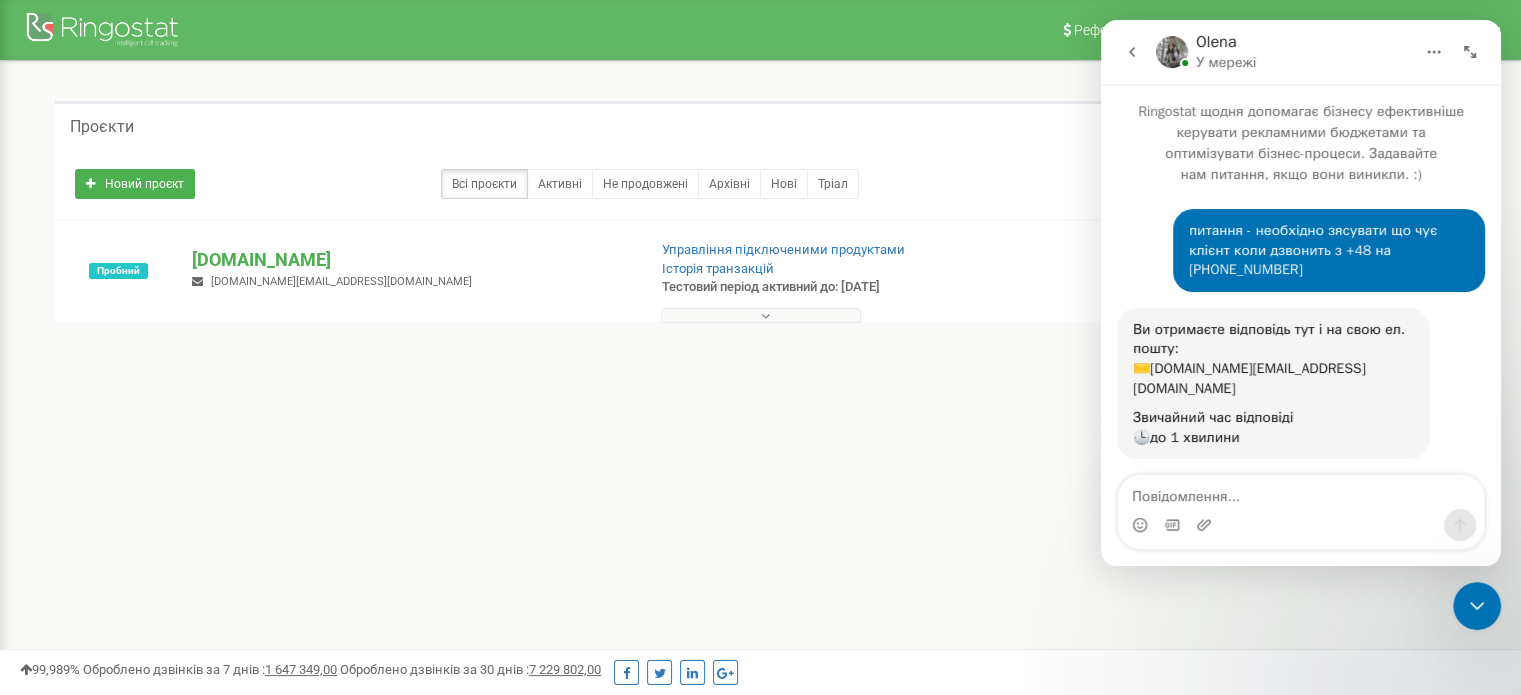 scroll, scrollTop: 3, scrollLeft: 0, axis: vertical 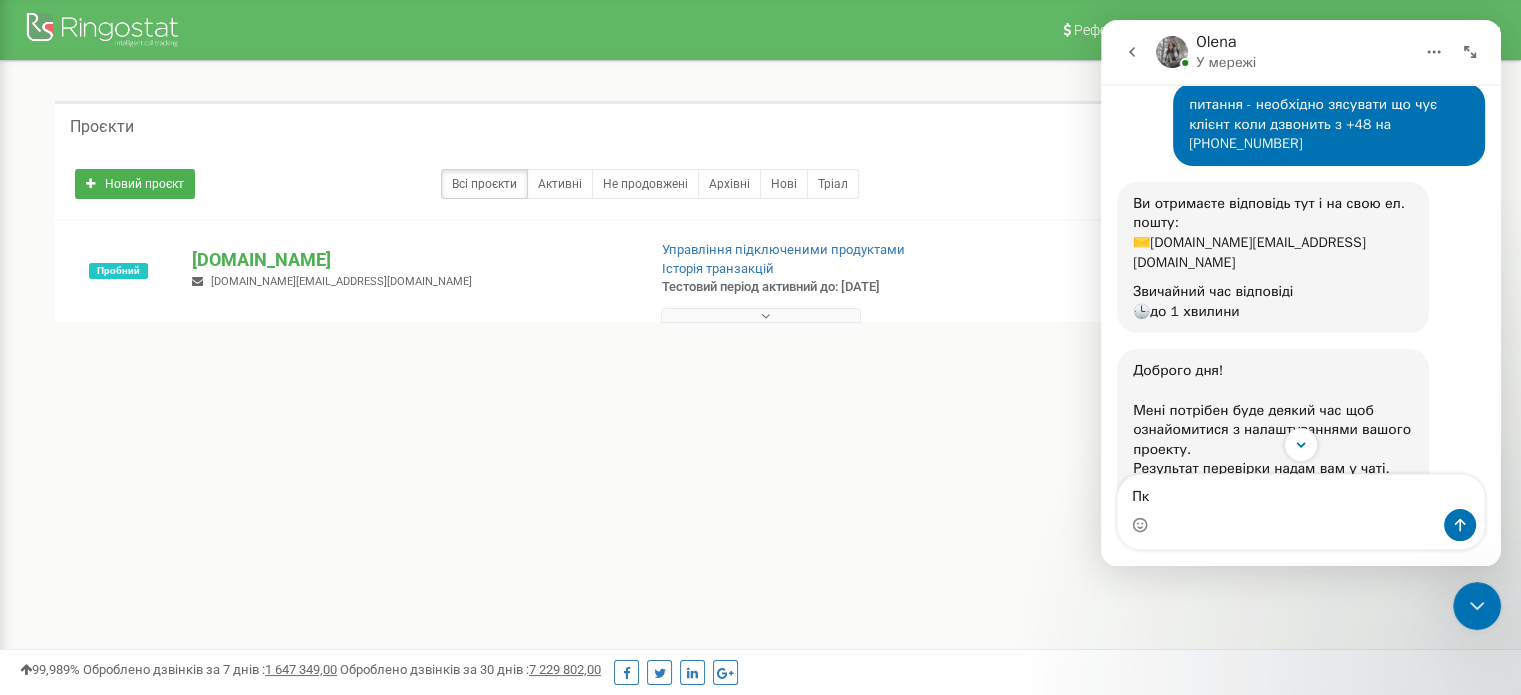 type on "П" 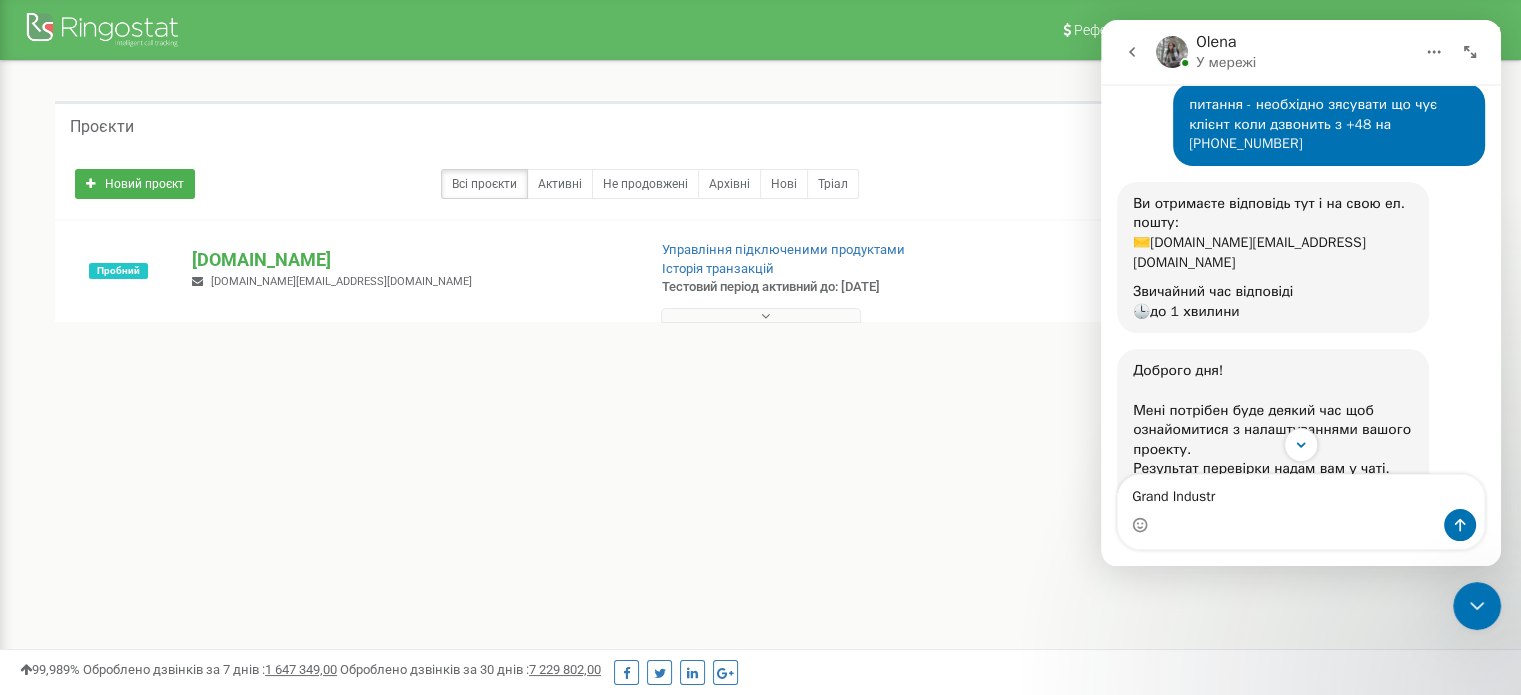 type on "Grand Industry" 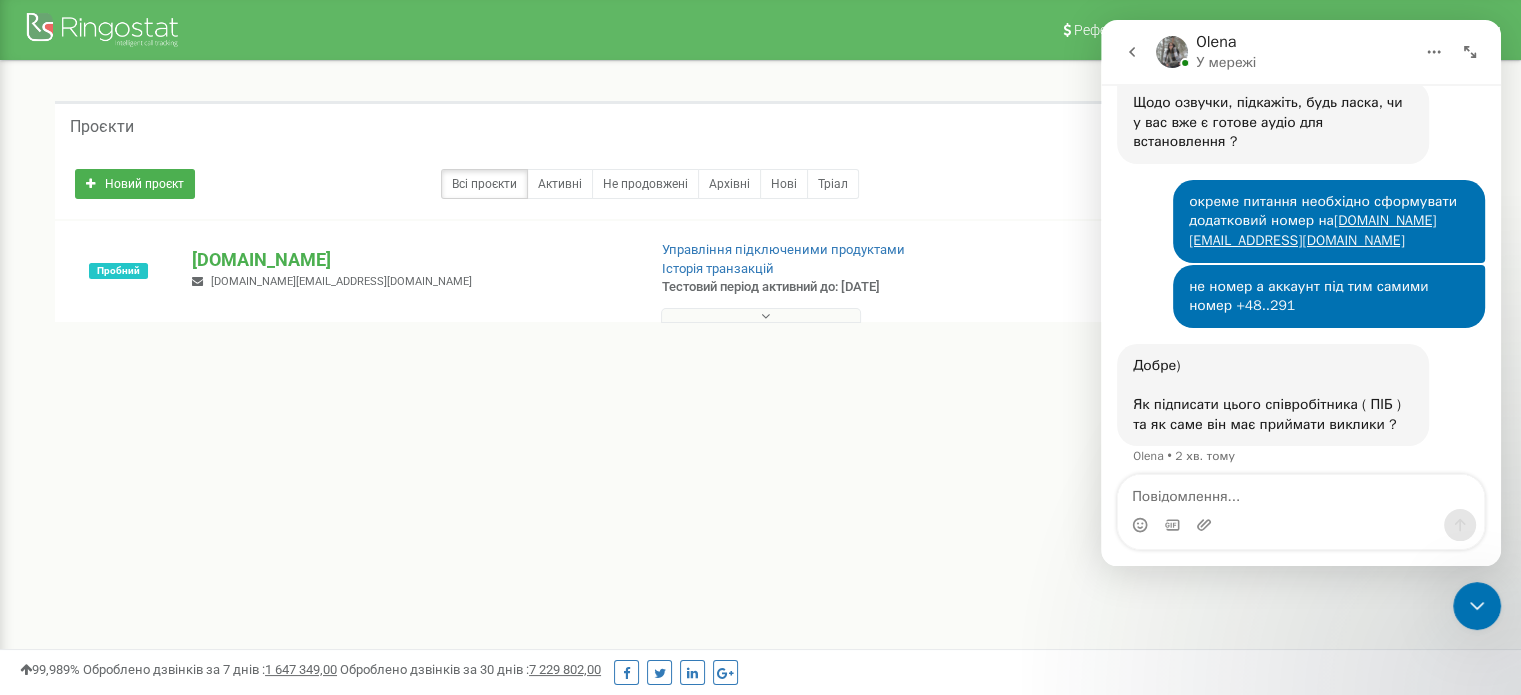 scroll, scrollTop: 897, scrollLeft: 0, axis: vertical 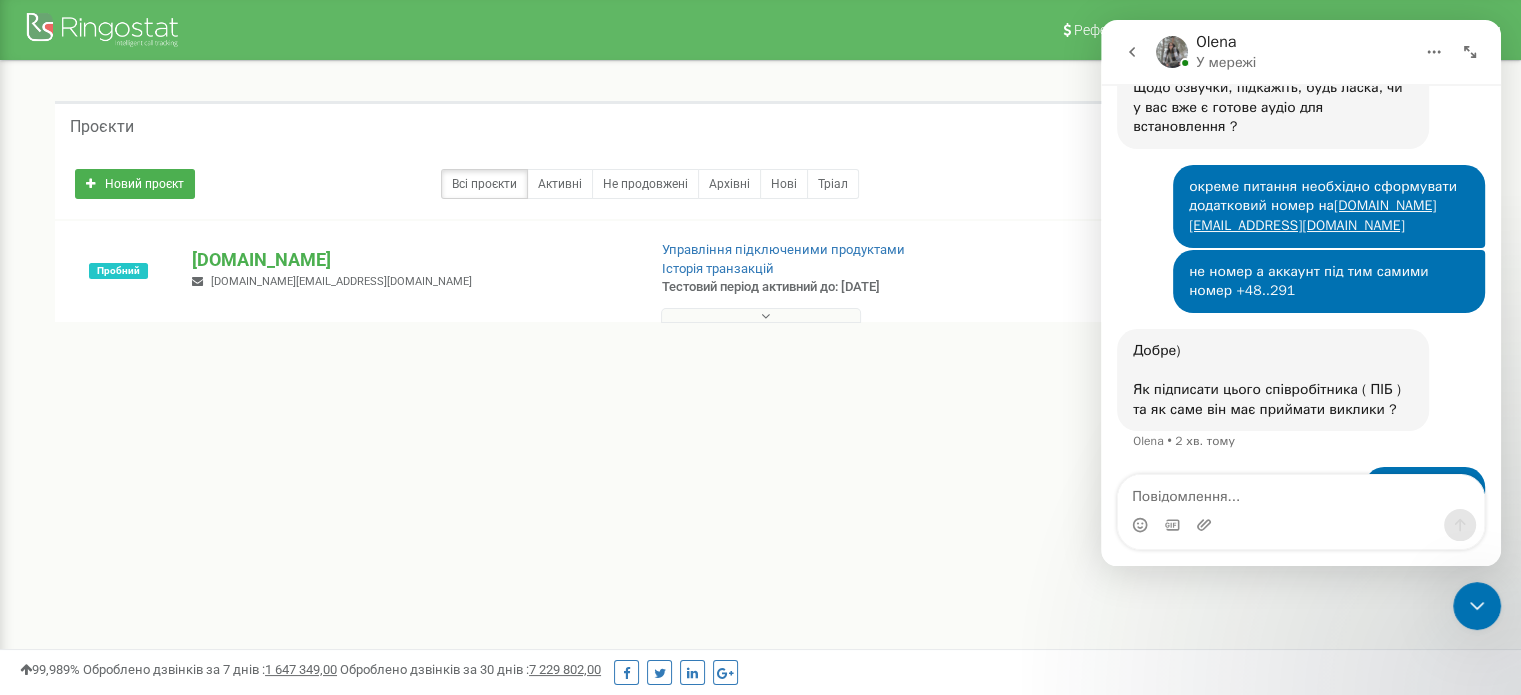 click at bounding box center [1301, 492] 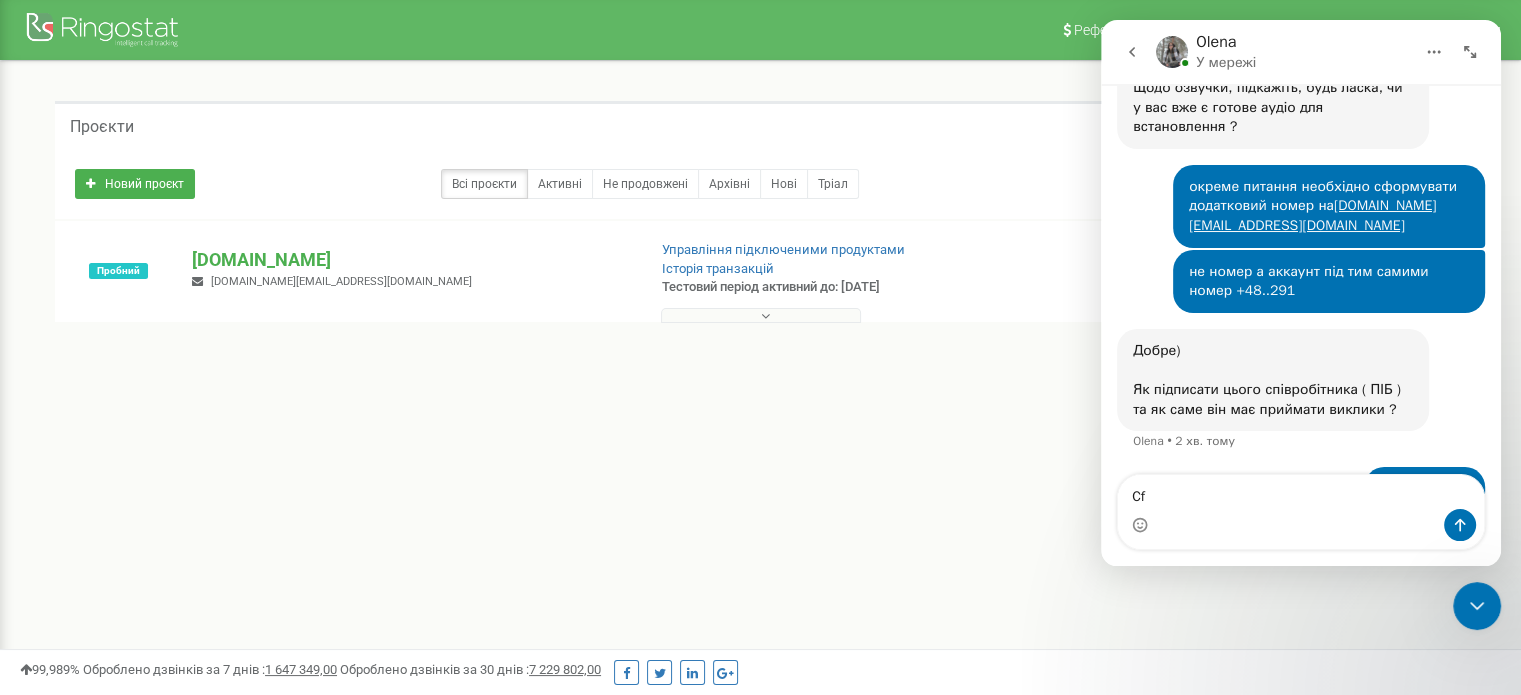 type on "C" 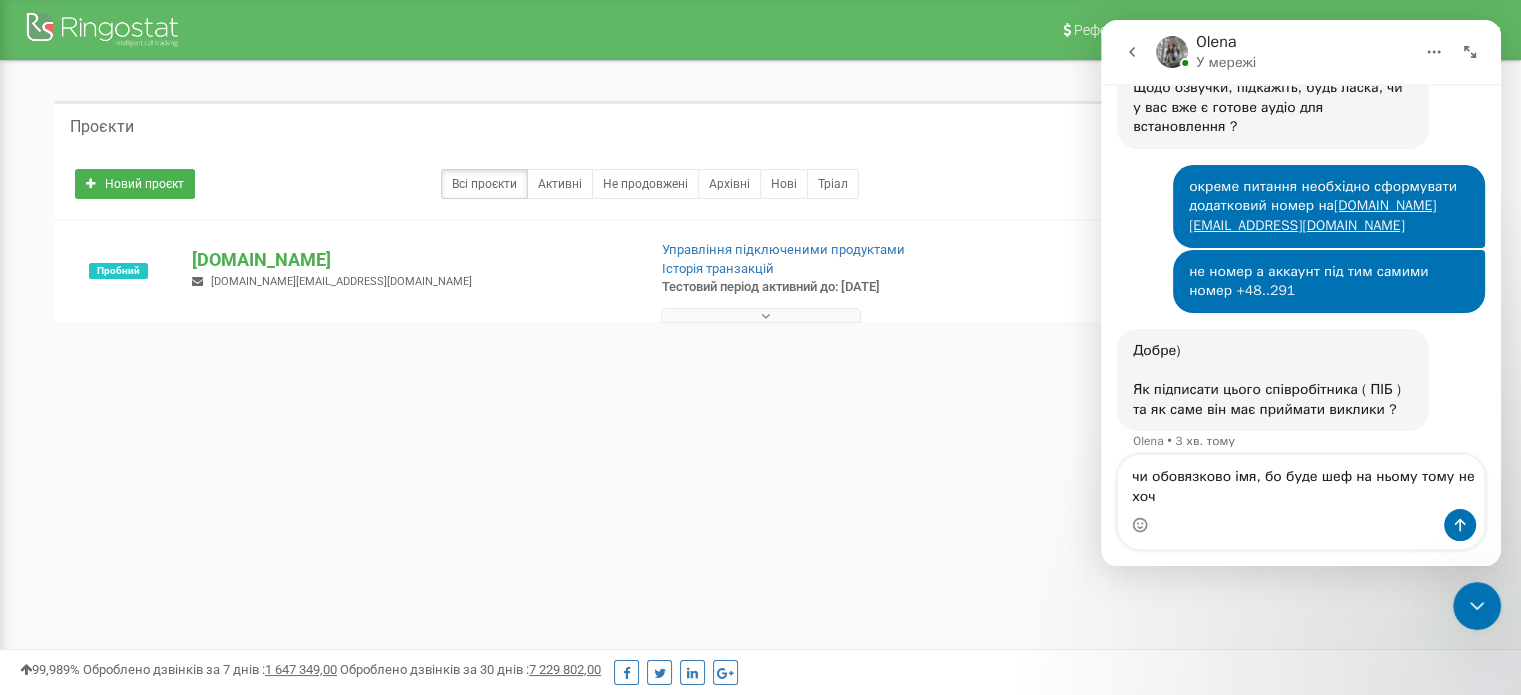 scroll, scrollTop: 917, scrollLeft: 0, axis: vertical 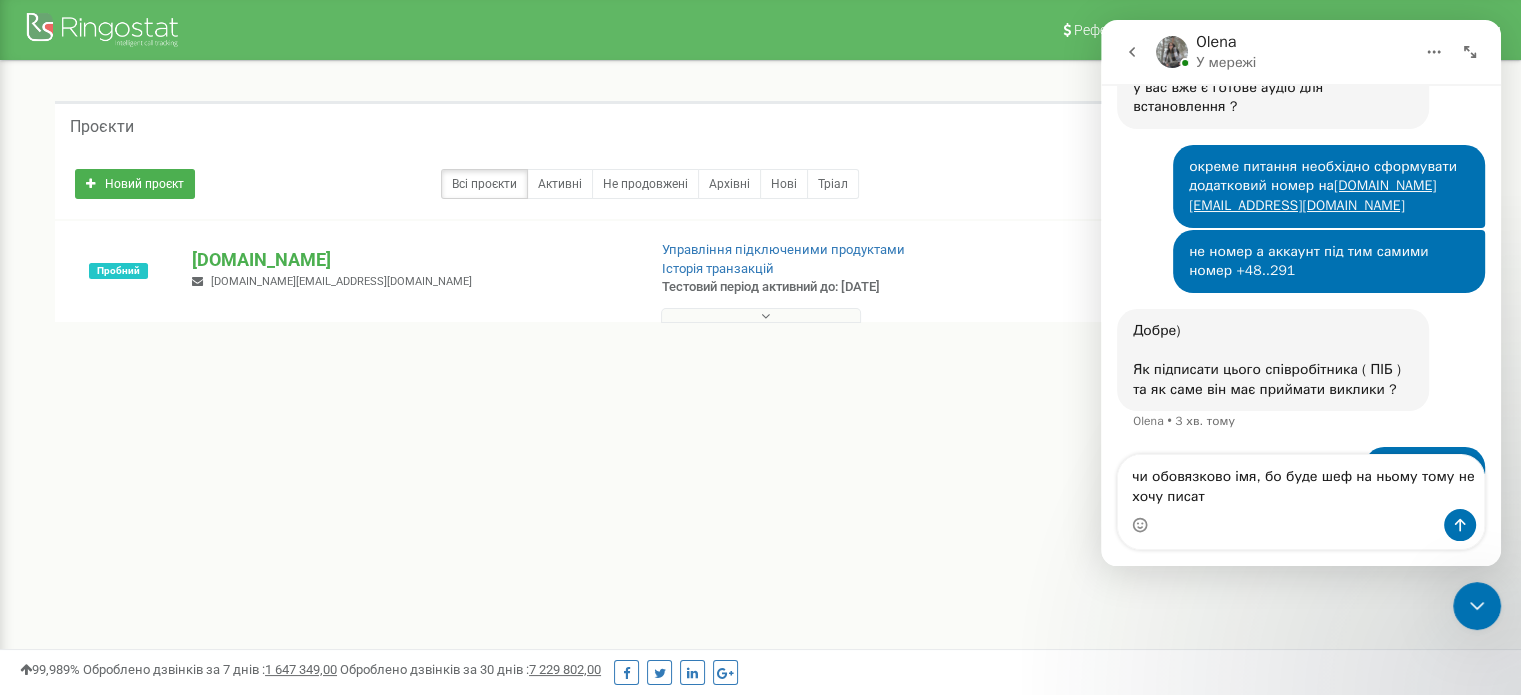type on "чи обовязково імя, бо буде шеф на ньому тому не хочу писати" 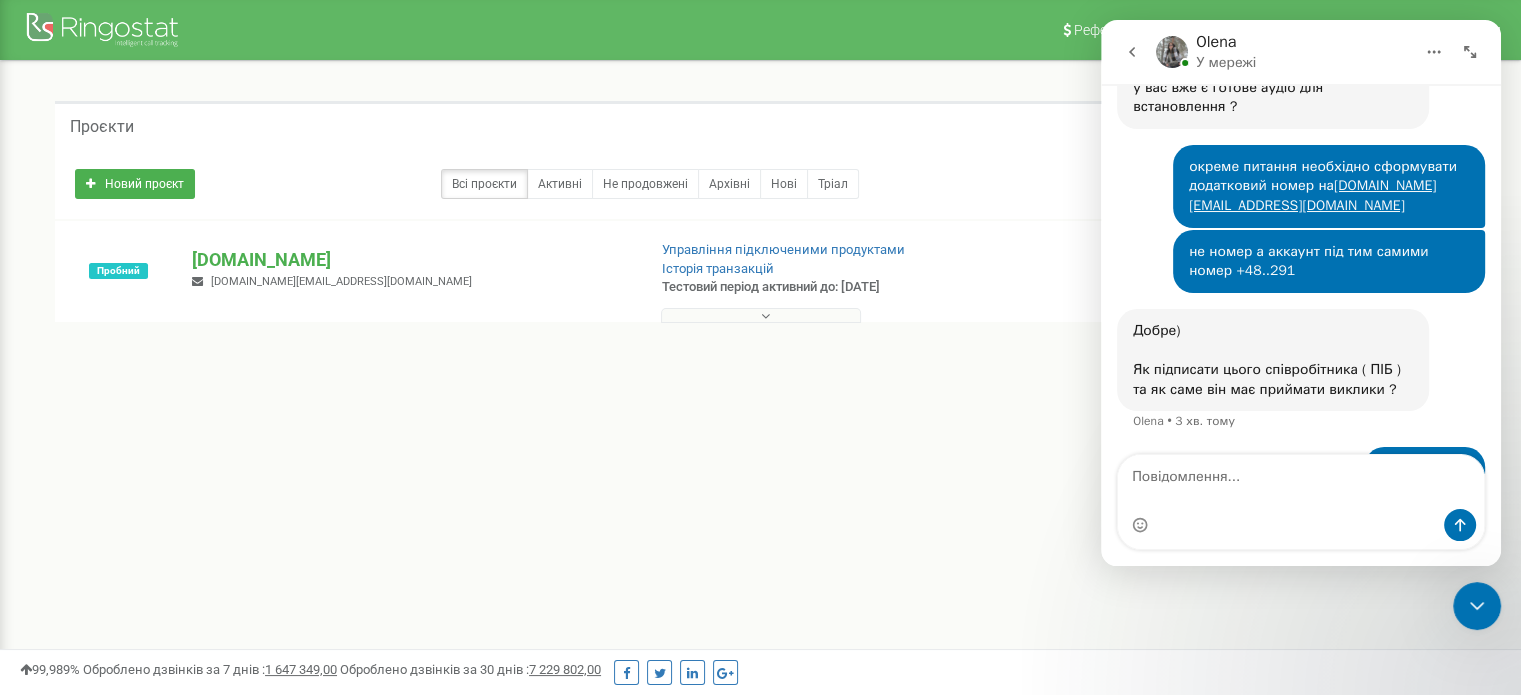 type on "\" 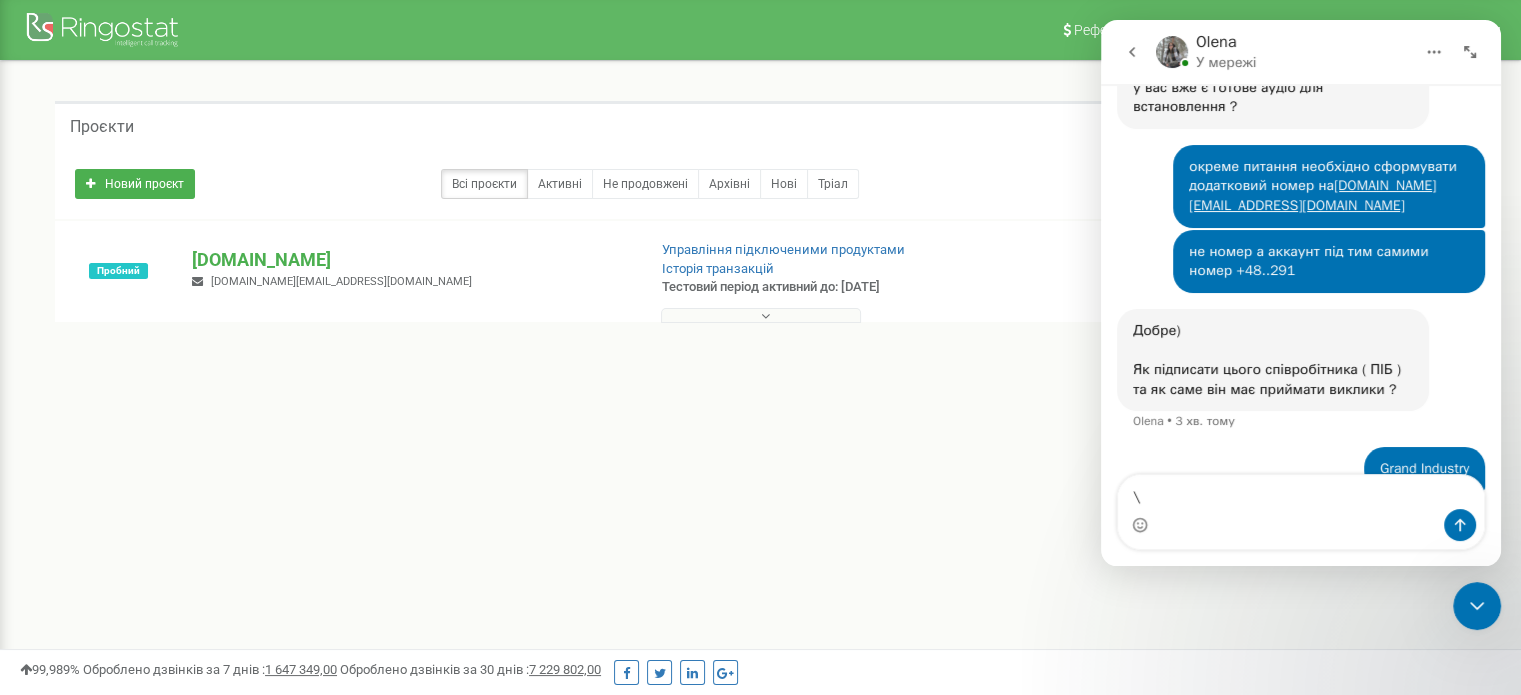 scroll, scrollTop: 963, scrollLeft: 0, axis: vertical 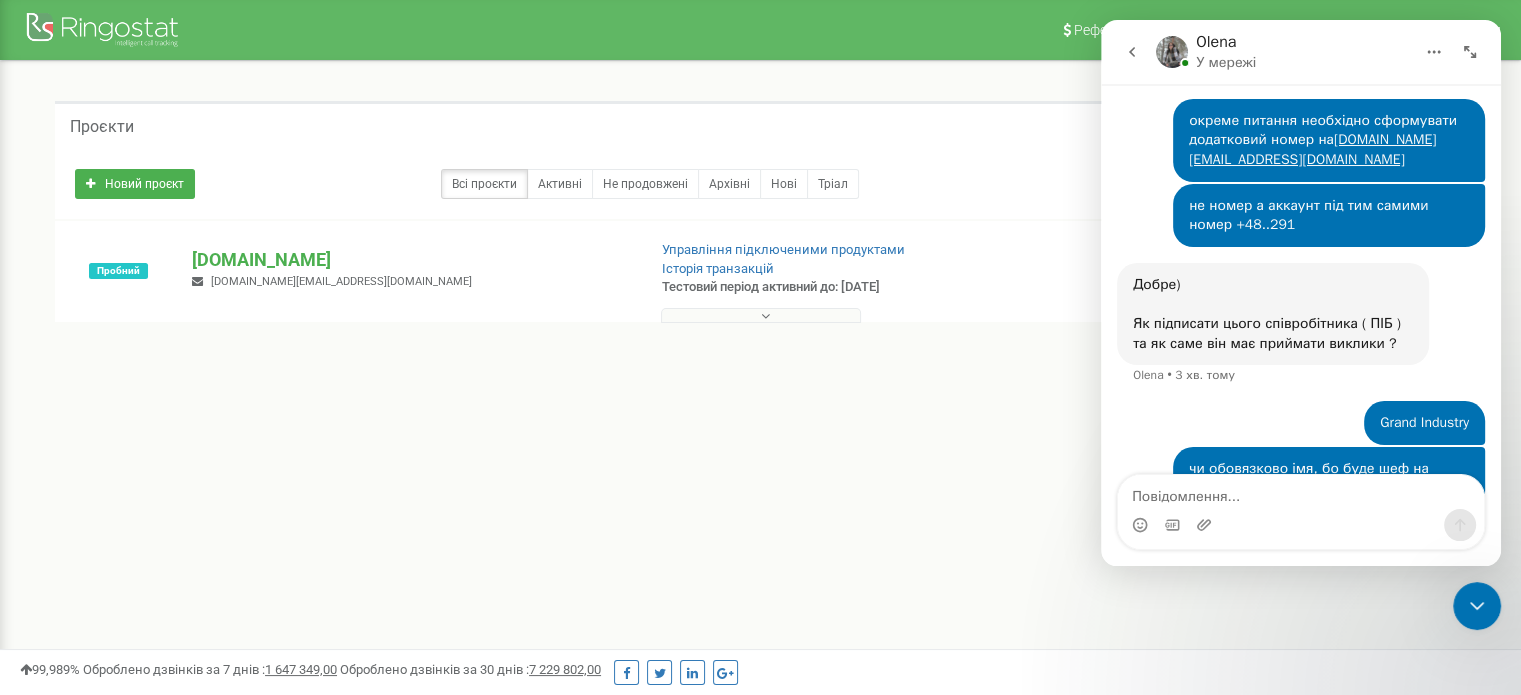 click at bounding box center (761, 315) 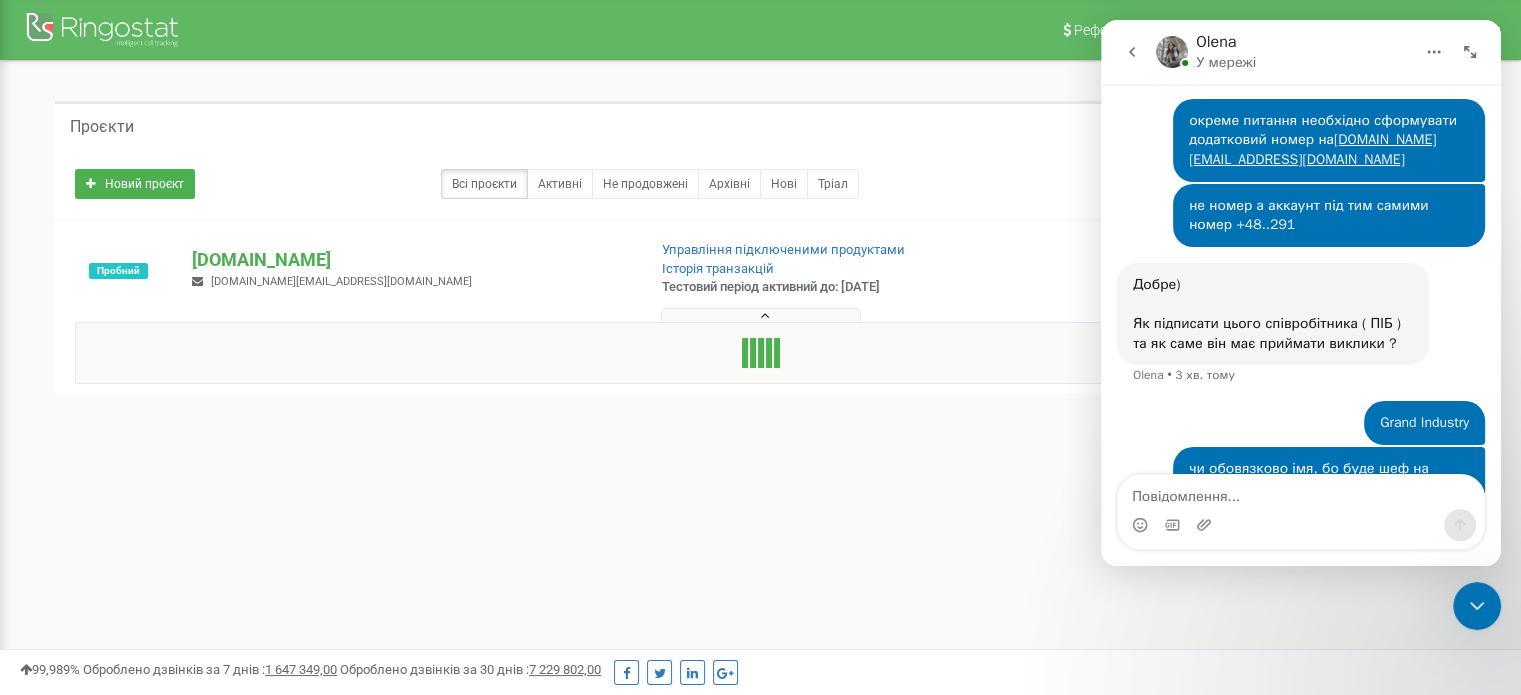 click at bounding box center (765, 316) 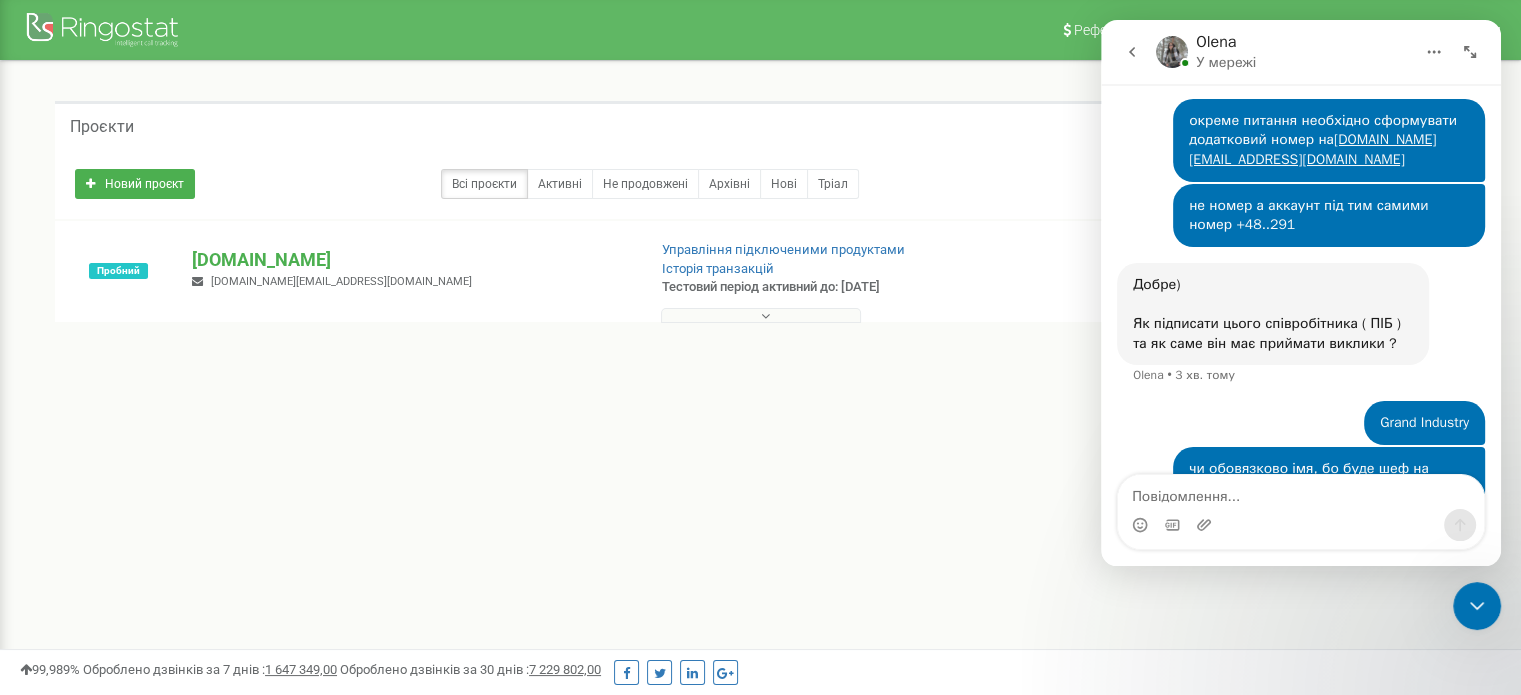 click at bounding box center [760, 311] 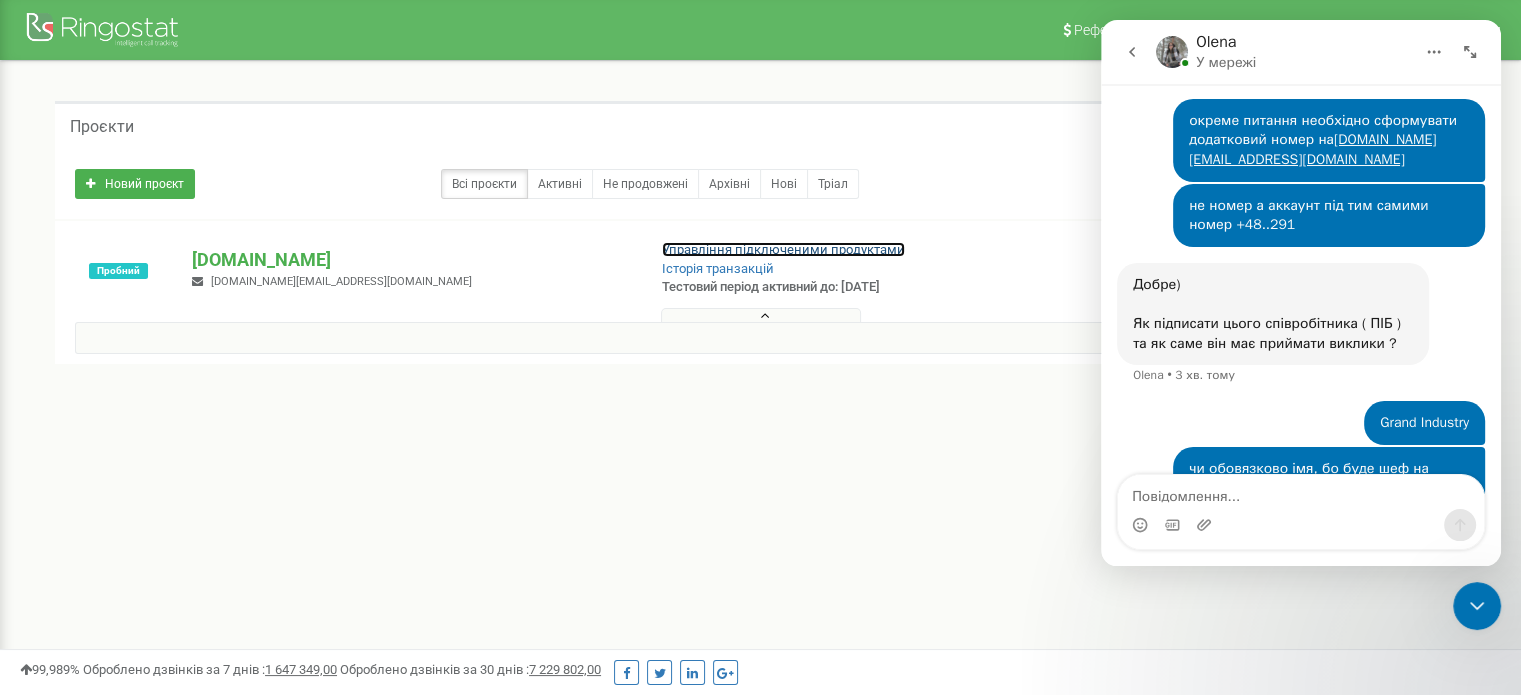click on "Управління підключеними продуктами" at bounding box center (783, 249) 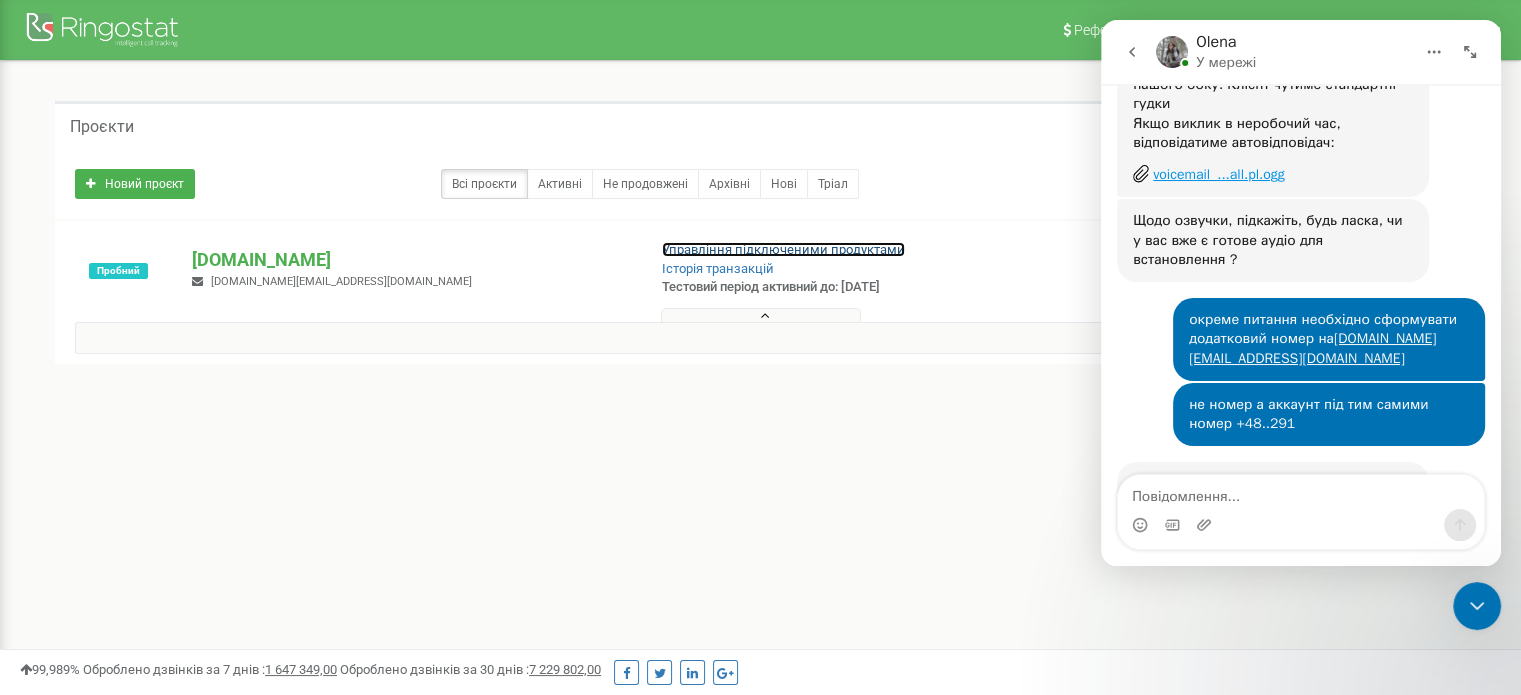 scroll, scrollTop: 629, scrollLeft: 0, axis: vertical 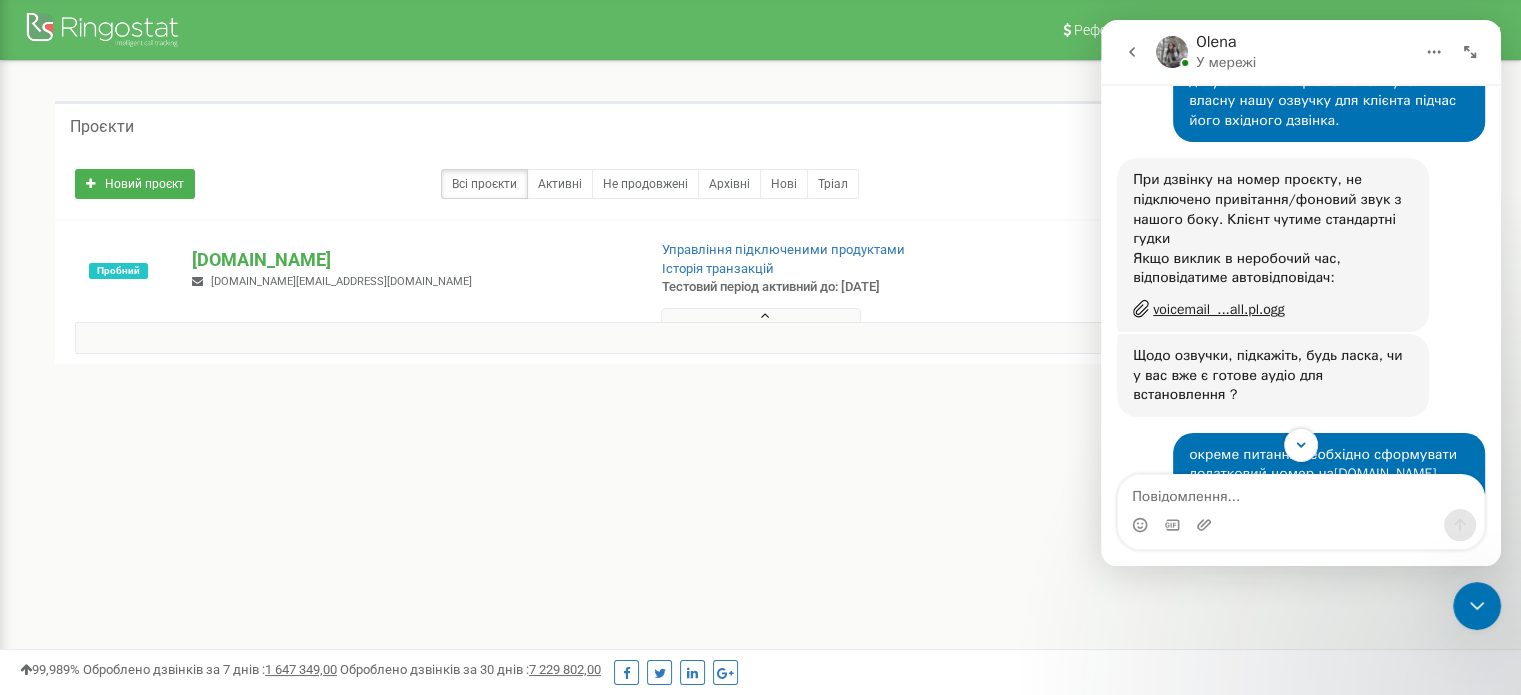 drag, startPoint x: 1349, startPoint y: 331, endPoint x: 1393, endPoint y: 321, distance: 45.122055 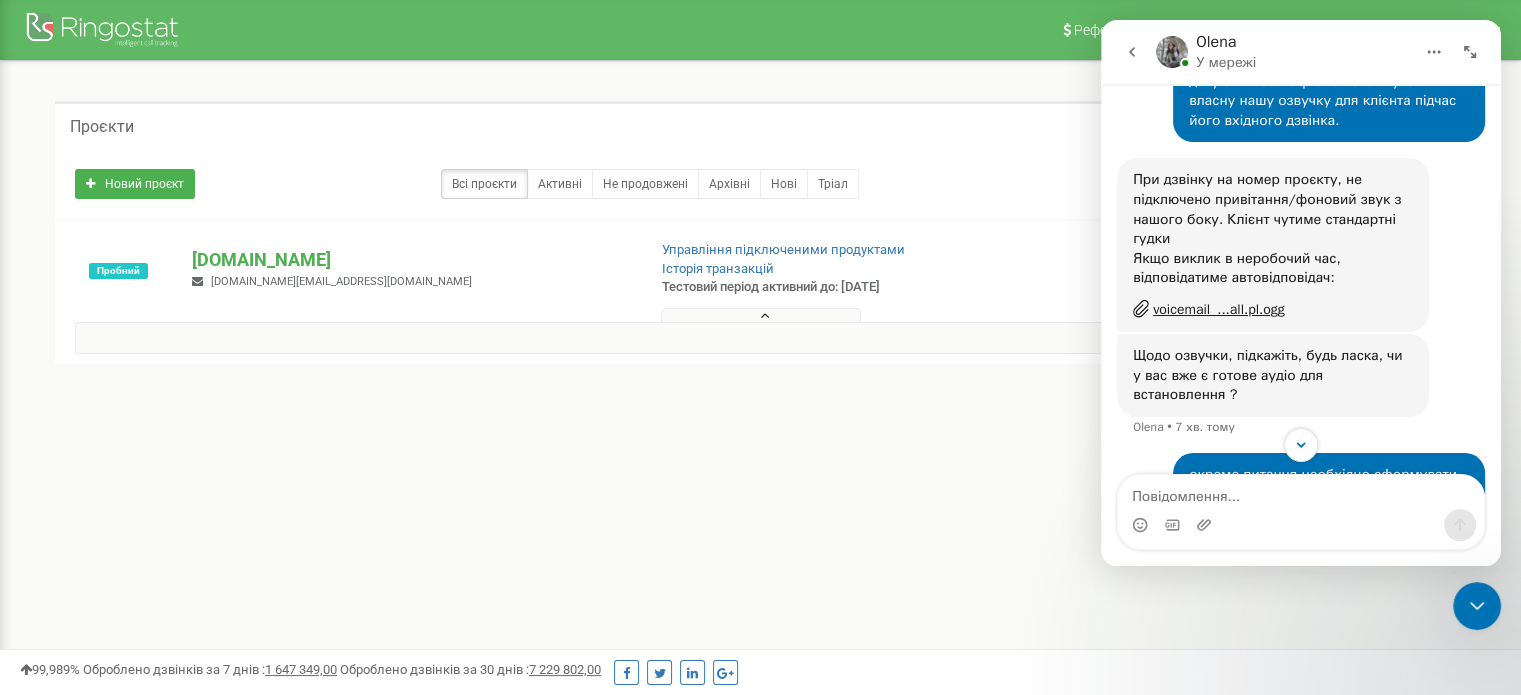 scroll, scrollTop: 2, scrollLeft: 0, axis: vertical 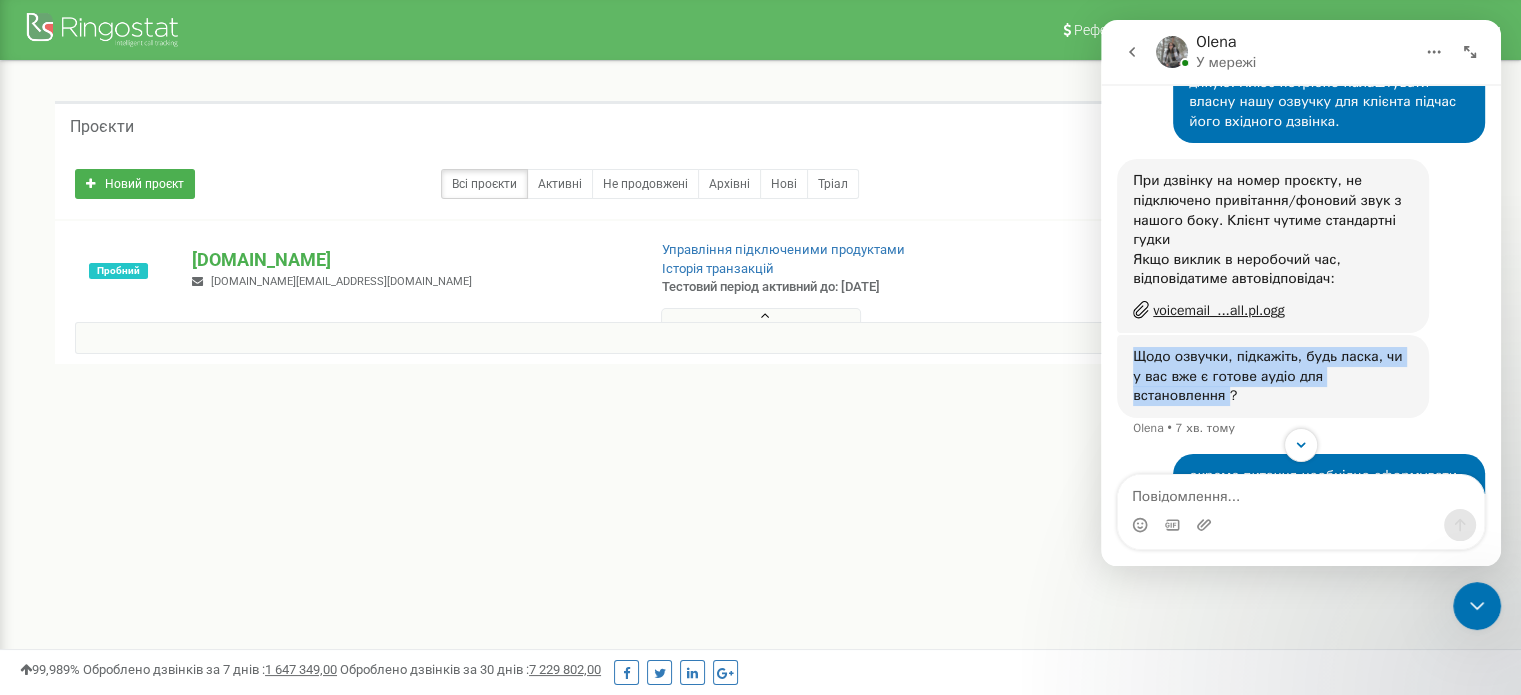 drag, startPoint x: 1401, startPoint y: 335, endPoint x: 1123, endPoint y: 316, distance: 278.64853 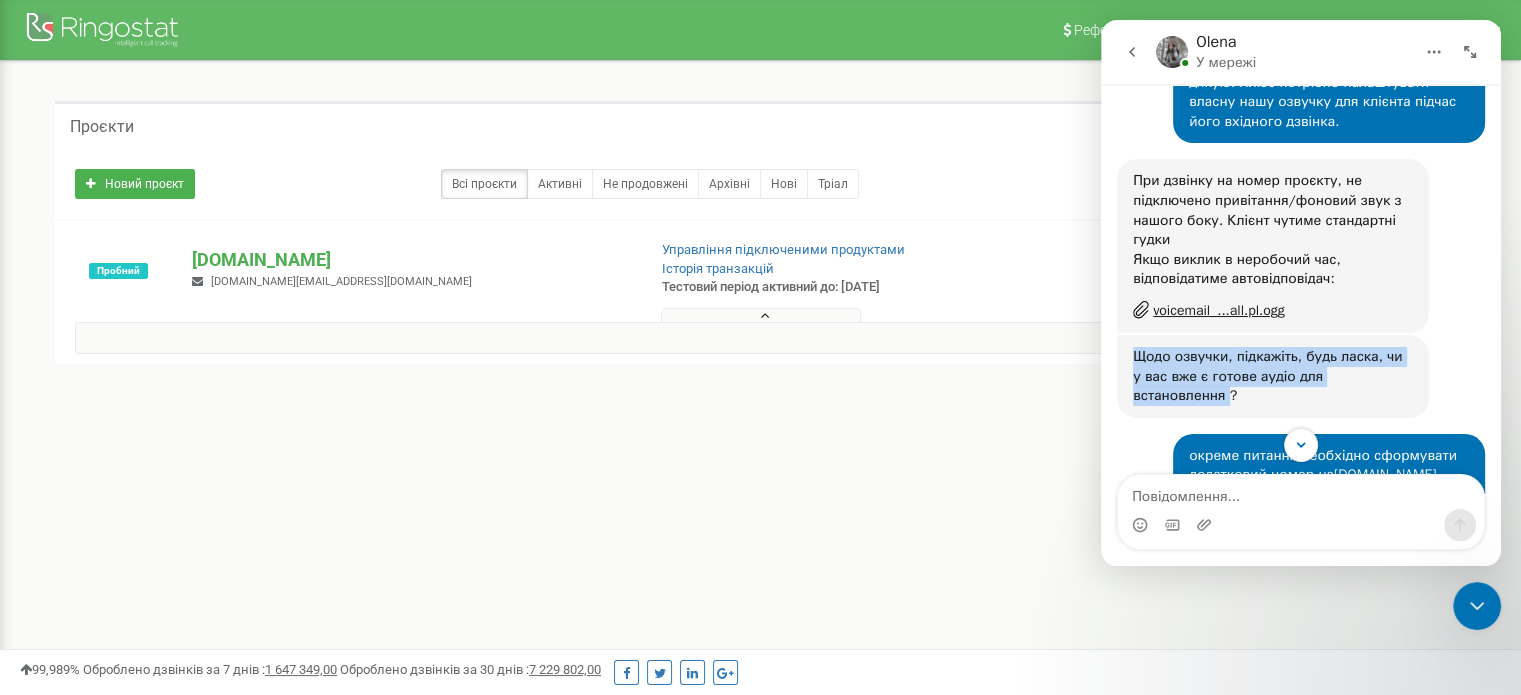 copy on "Щодо озвучки, підкажіть, будь ласка, чи у вас вже є готове аудіо для встановлення" 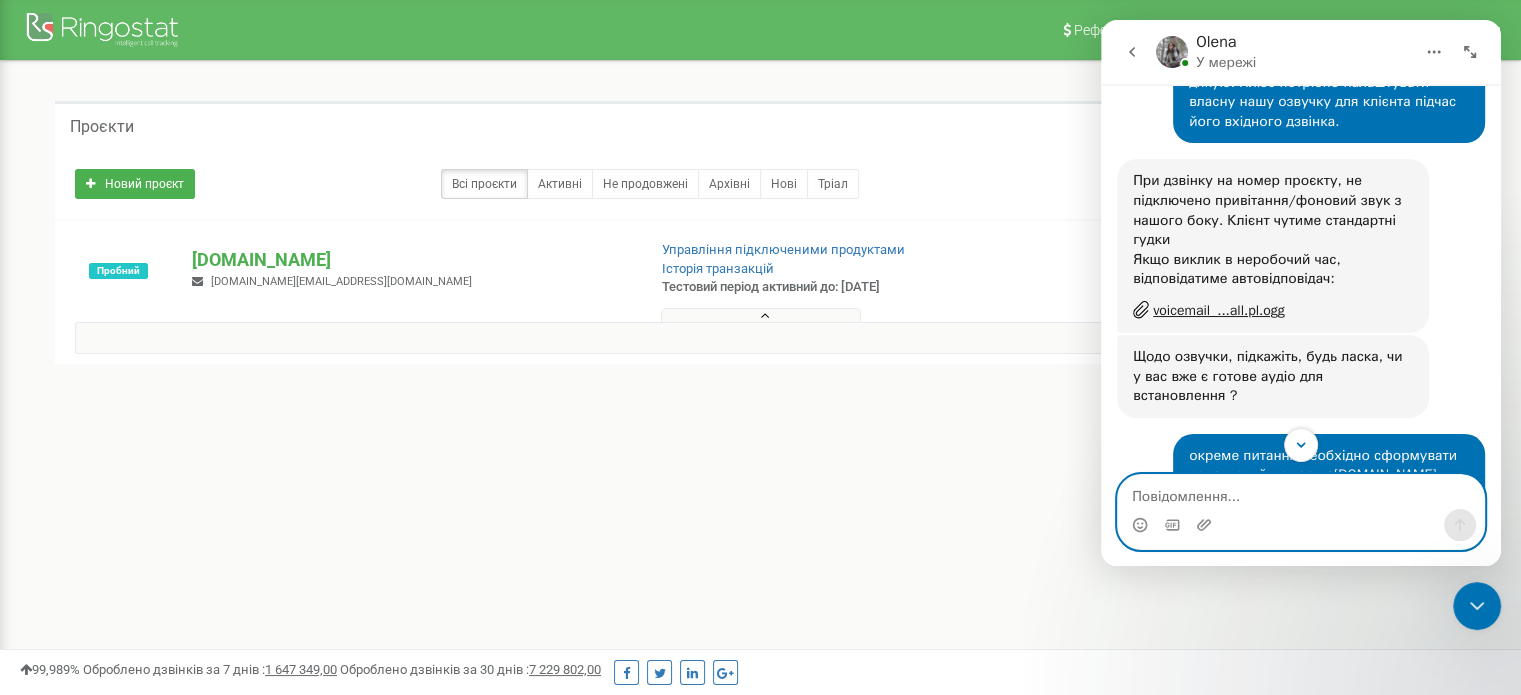 click at bounding box center (1301, 492) 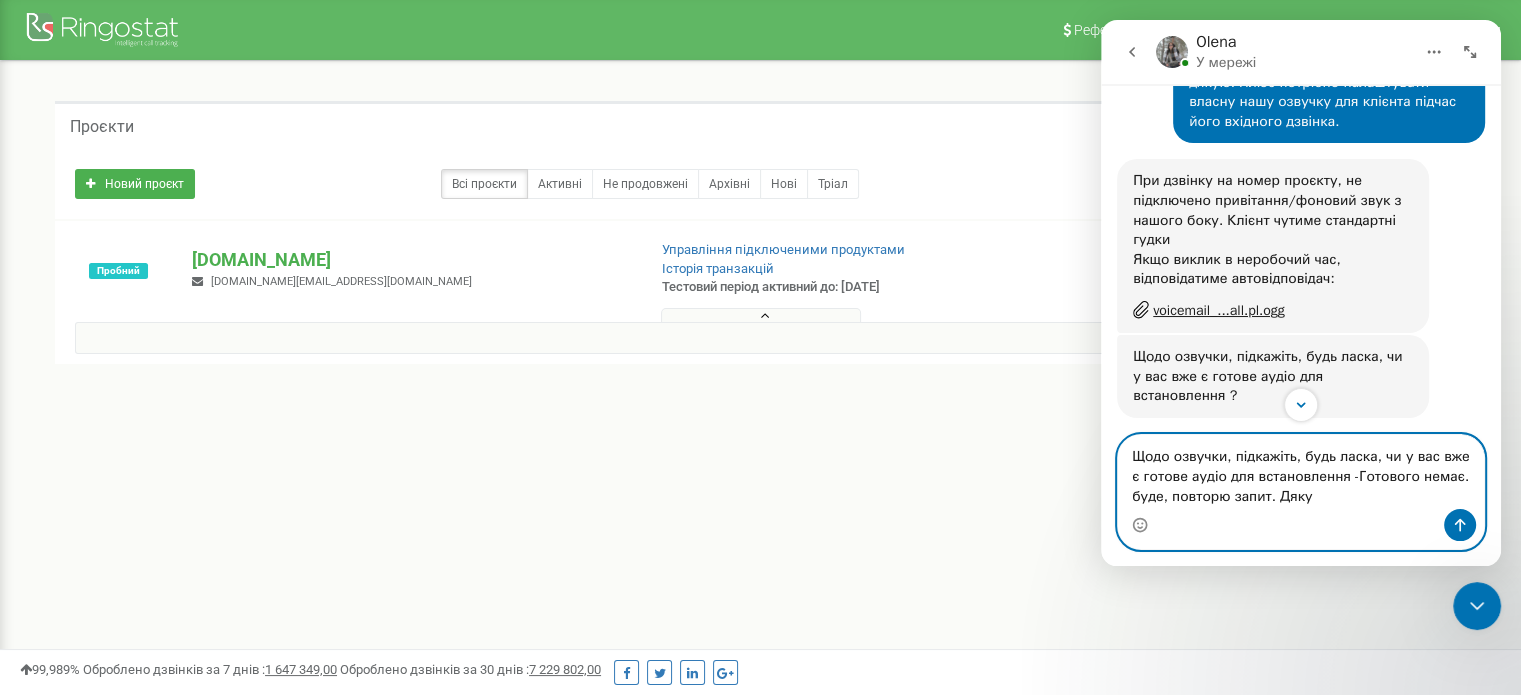 type on "Щодо озвучки, підкажіть, будь ласка, чи у вас вже є готове аудіо для встановлення -Готового немає. буде, повторю запит. Дякую" 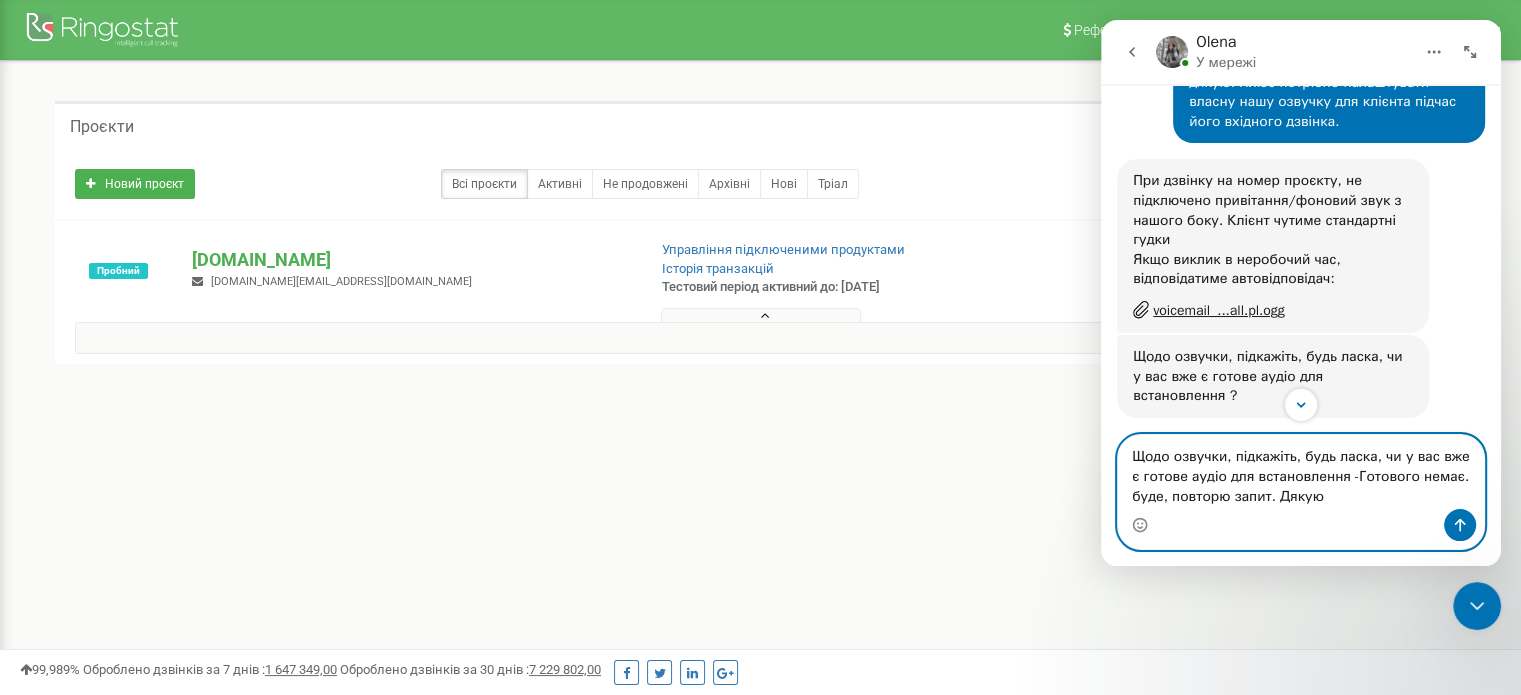 type 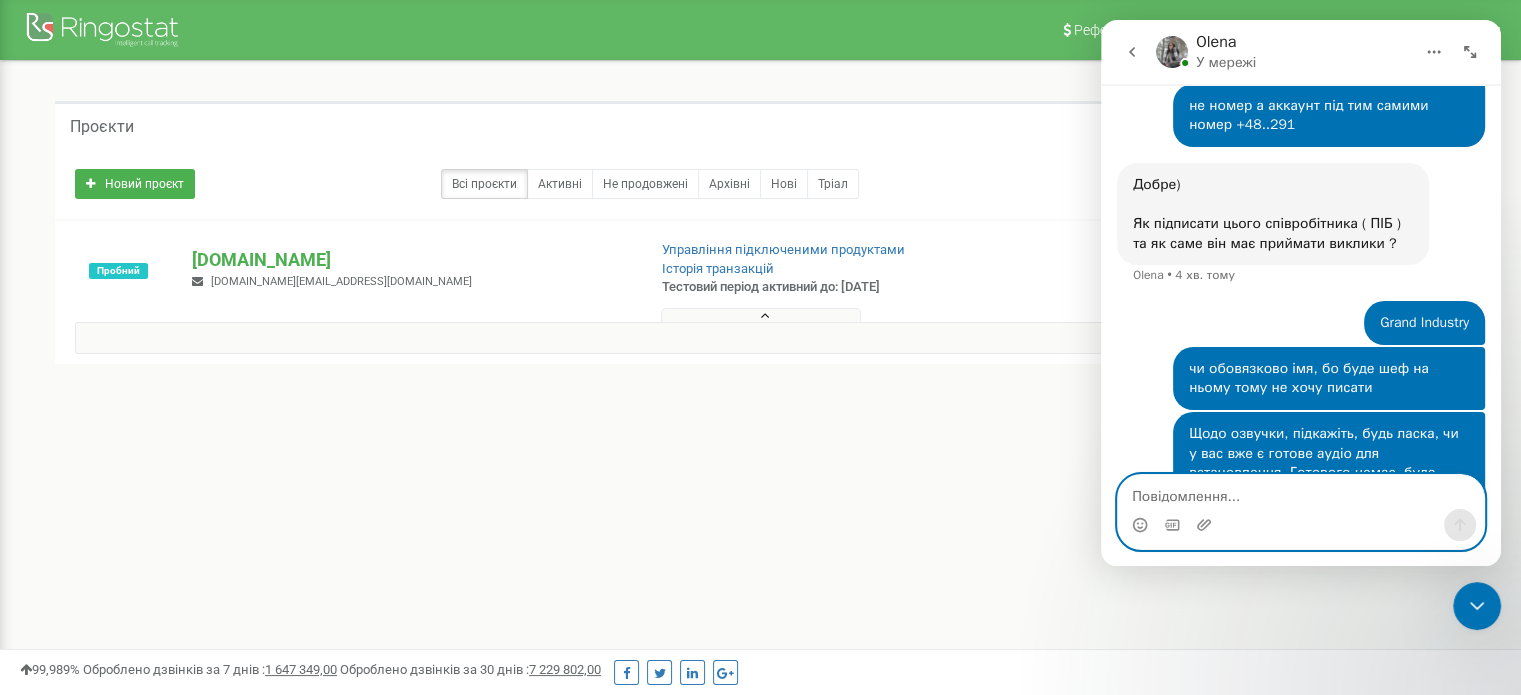 scroll, scrollTop: 1067, scrollLeft: 0, axis: vertical 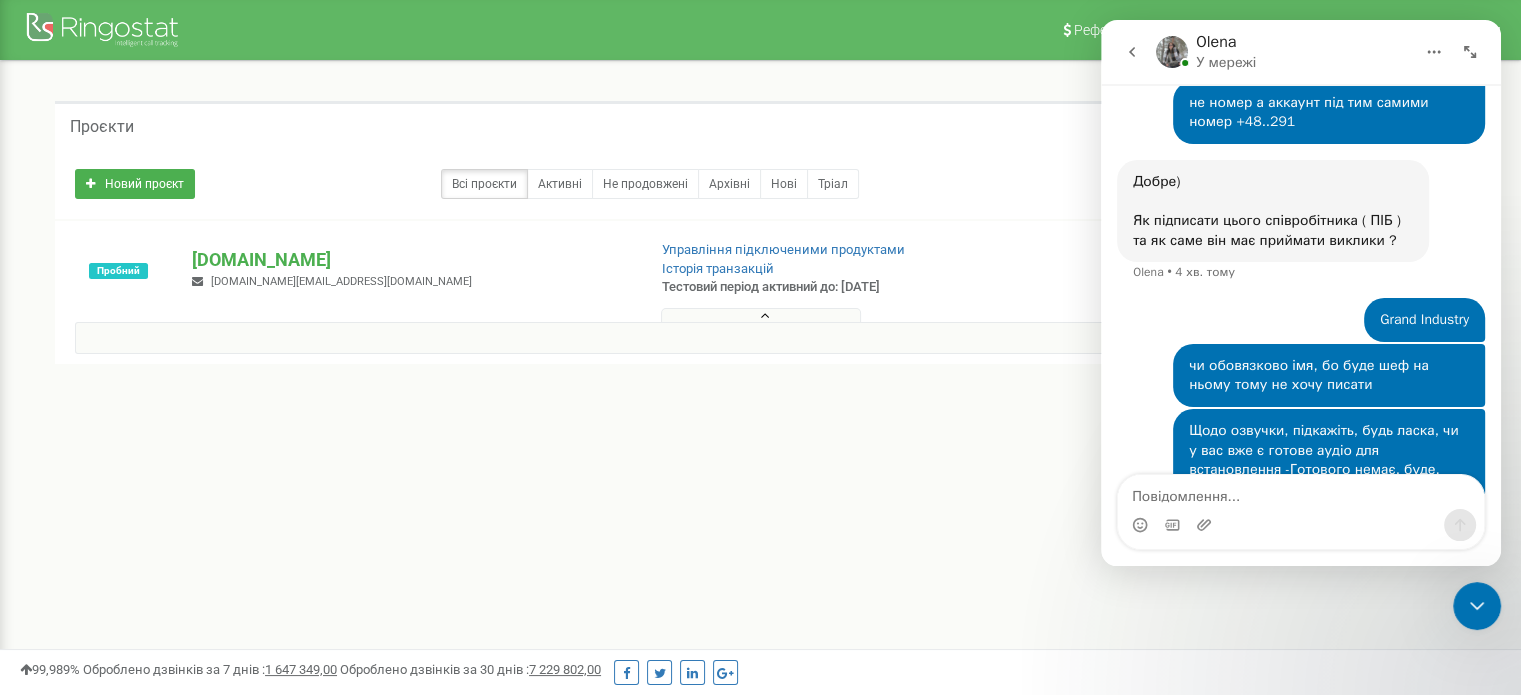 click on "Проєкти
Новий проєкт
Всі проєкти
Активні
Не продовжені
Архівні
[GEOGRAPHIC_DATA]
Пошук" at bounding box center [760, 268] 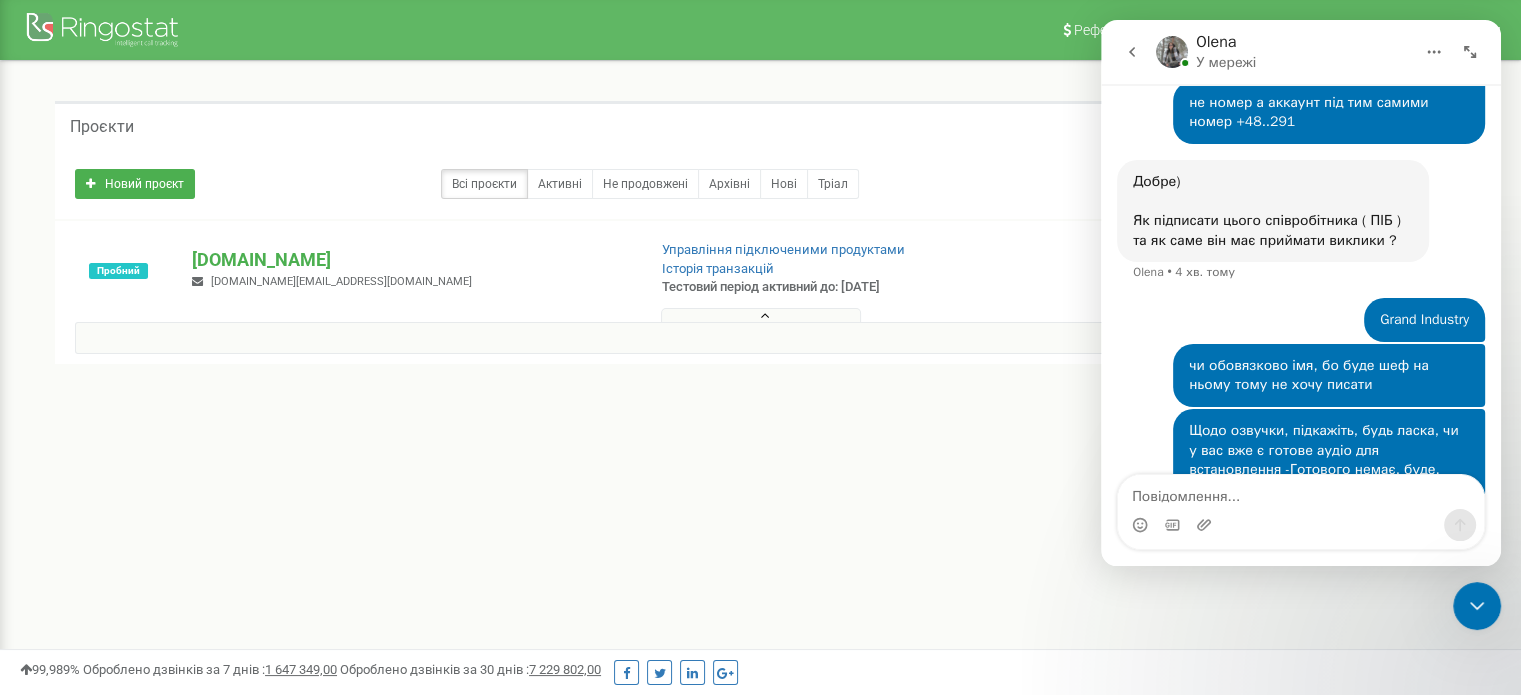 click 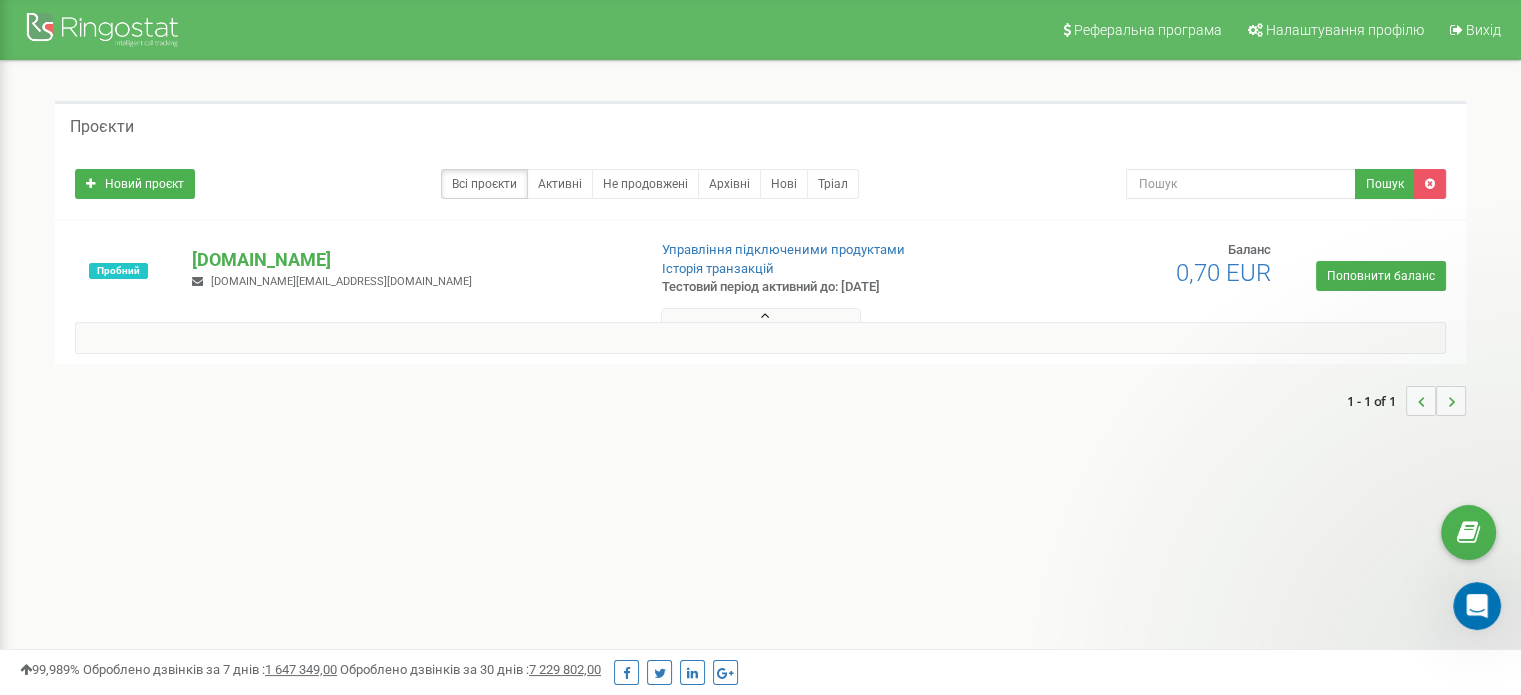 scroll, scrollTop: 0, scrollLeft: 0, axis: both 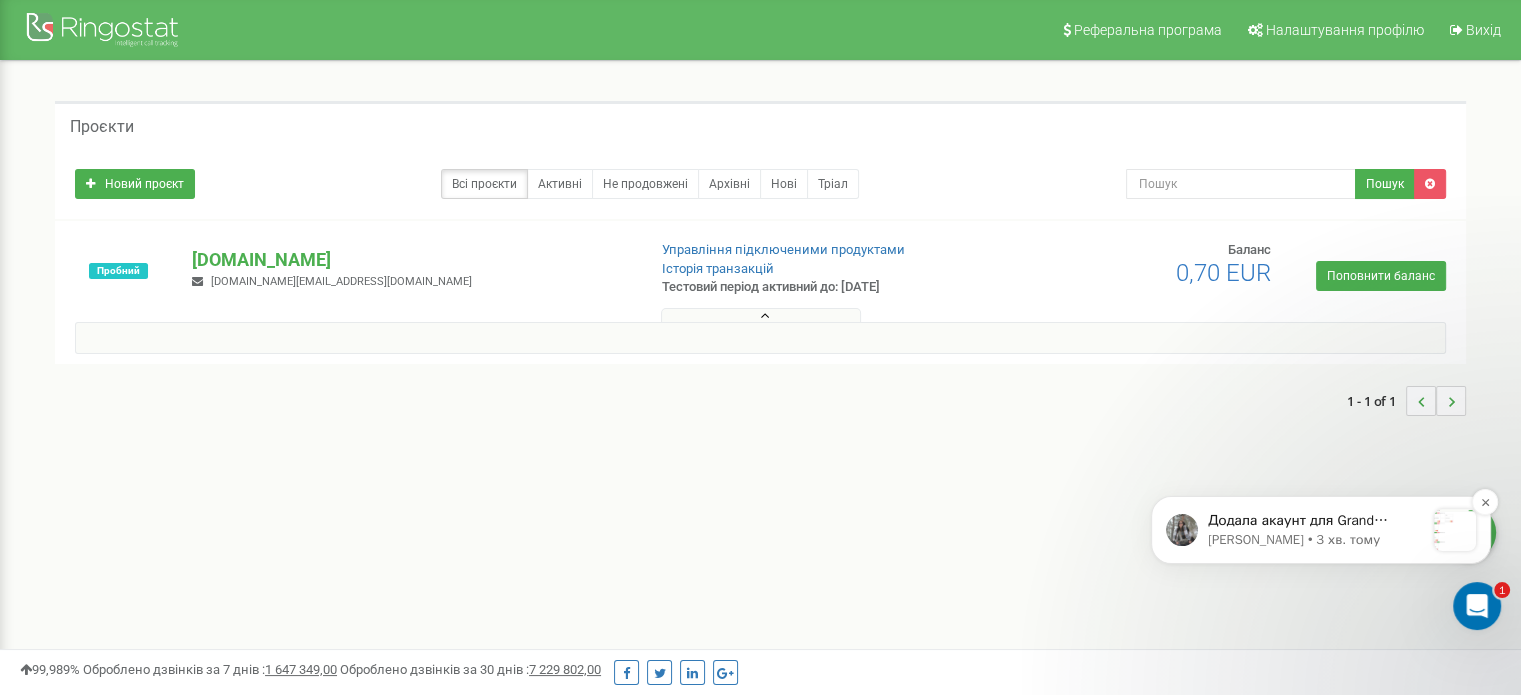 click on "Додала акаунт для Grand Industry. Дані для входу у додаток для дзвінків:  Sip: norvilpl_grandindustry Password: 4#$B0f(|mV)@ZZp$ ​ Sip: norvilpl_grandindustry_mob Password: %3L9q(FzHa.!GKw}  Прошу вас уточнити як саме він має приймати виклики ? Наразі схема переадресації ось така:" at bounding box center (1316, 521) 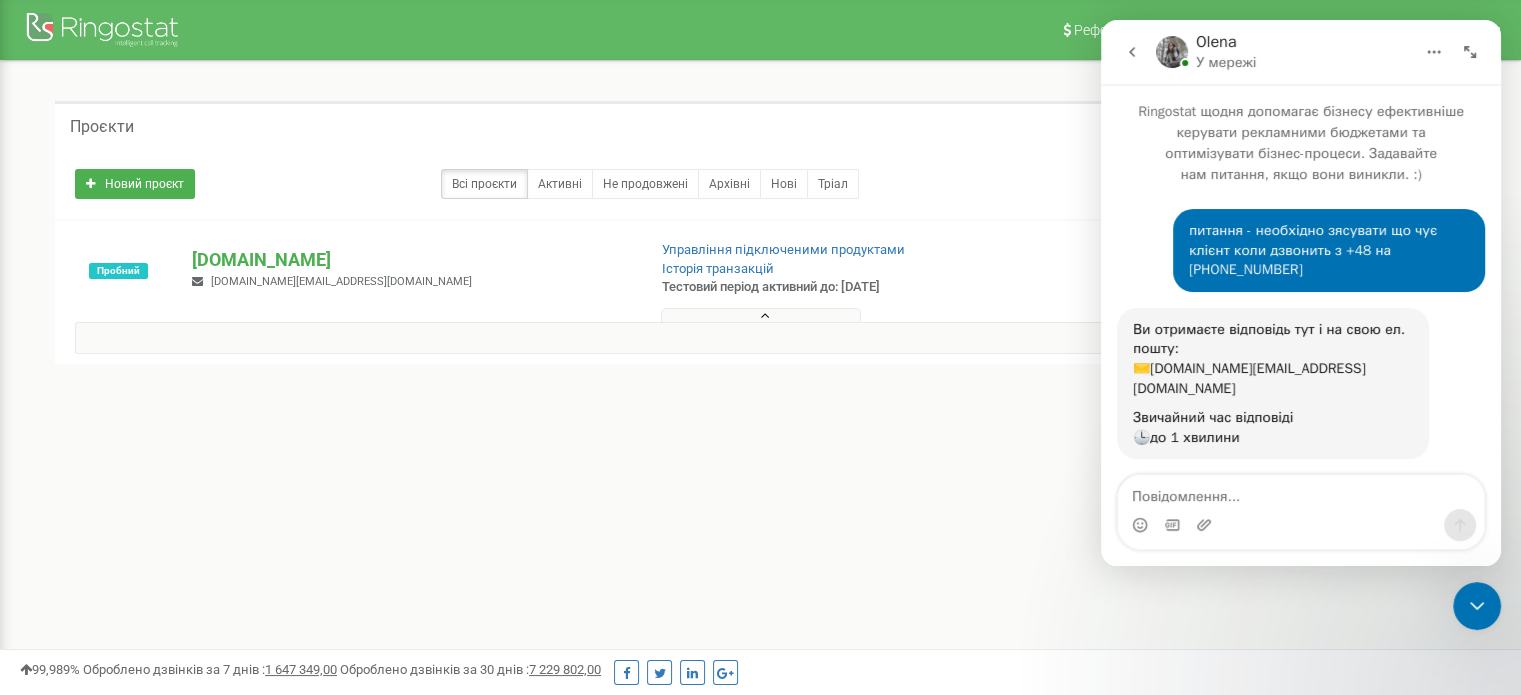 scroll, scrollTop: 3, scrollLeft: 0, axis: vertical 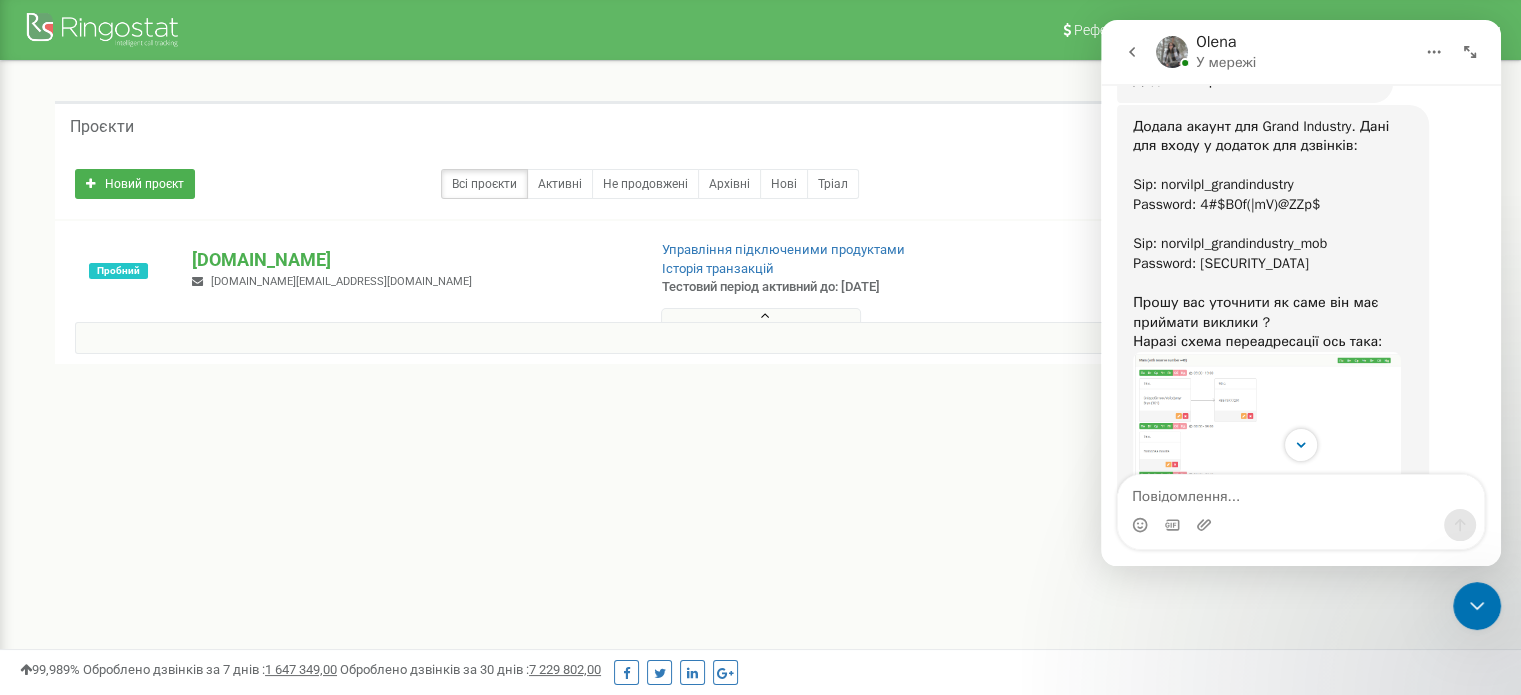 click at bounding box center [1267, 461] 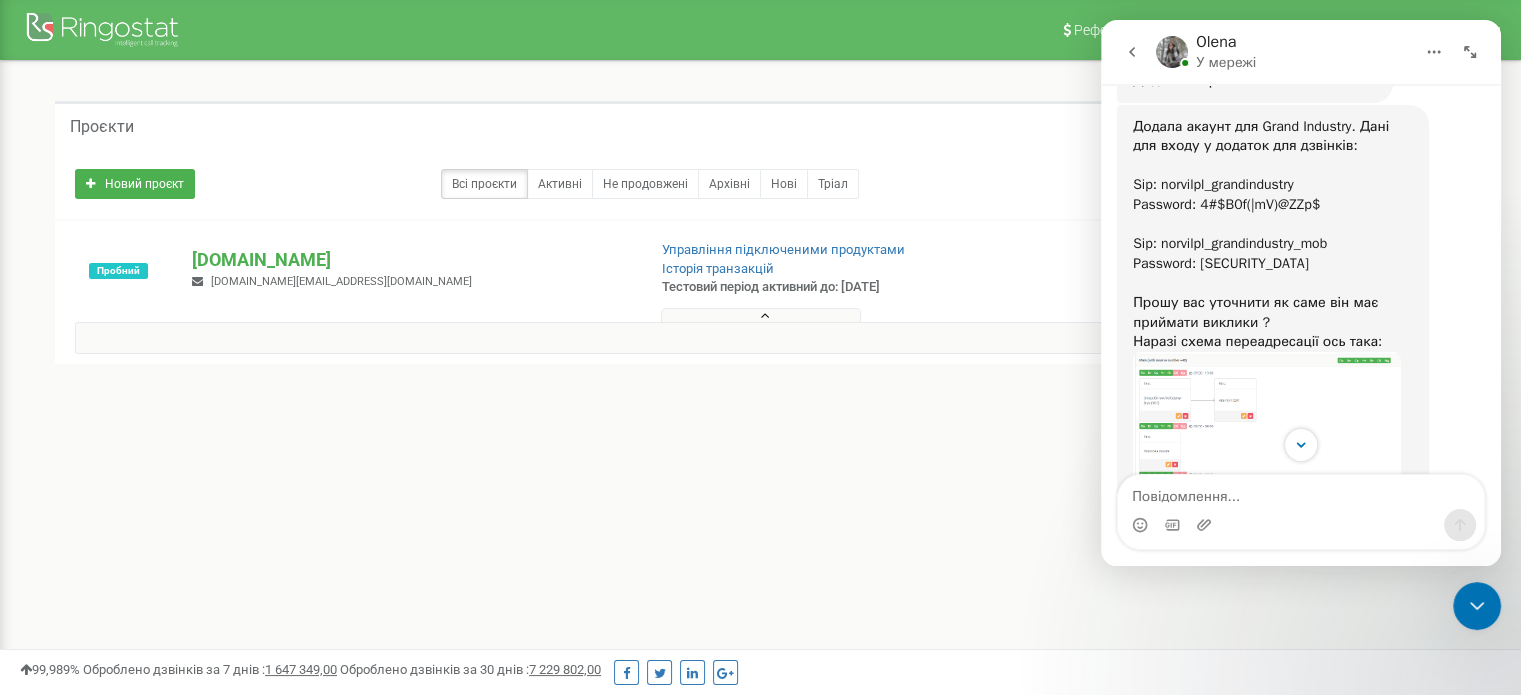 scroll, scrollTop: 0, scrollLeft: 0, axis: both 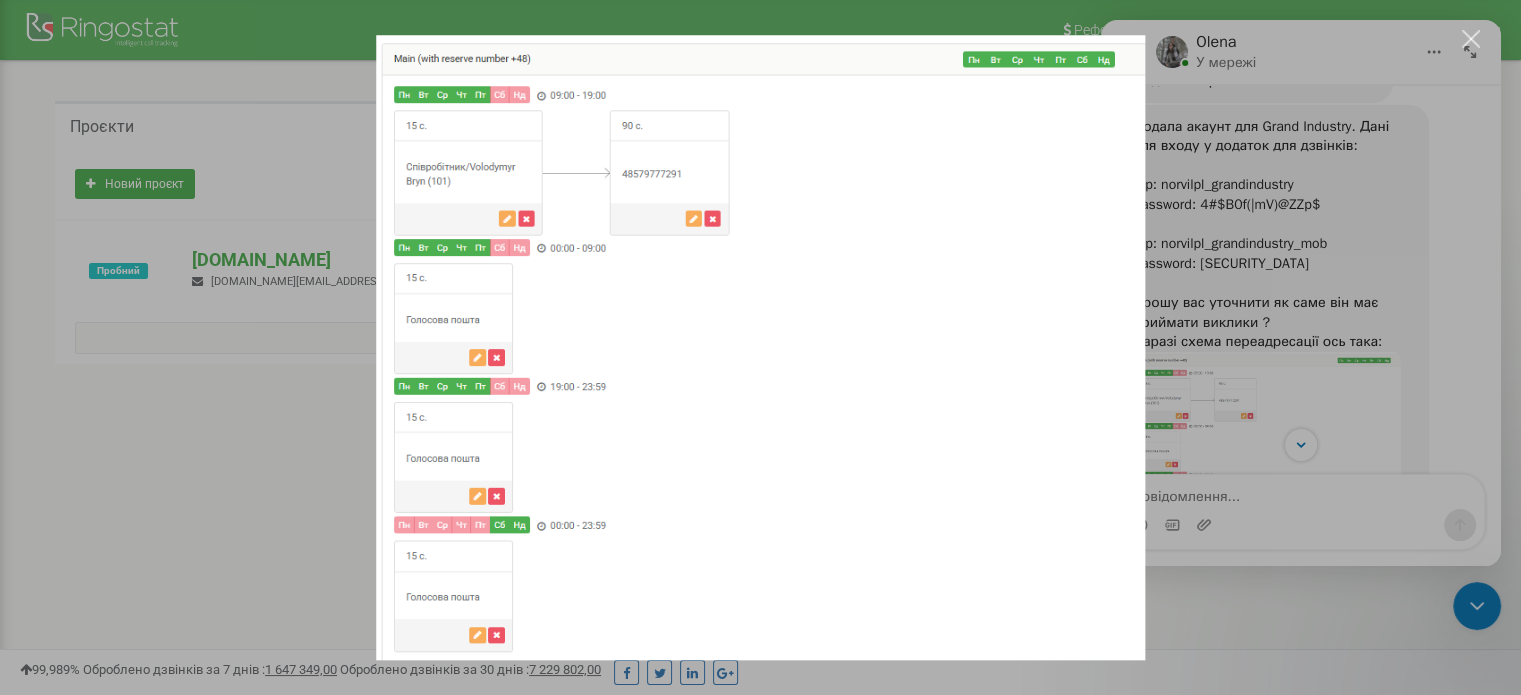 click at bounding box center (760, 347) 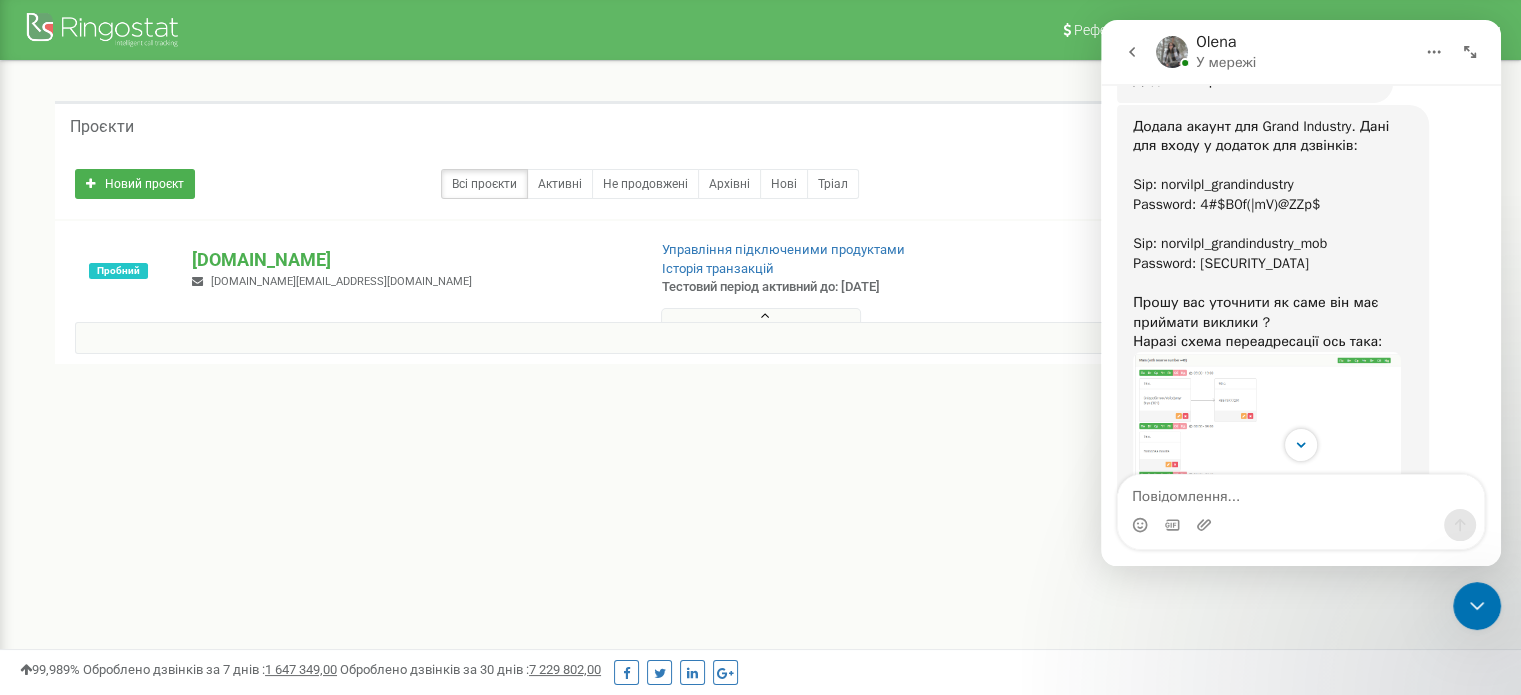 scroll, scrollTop: 1622, scrollLeft: 0, axis: vertical 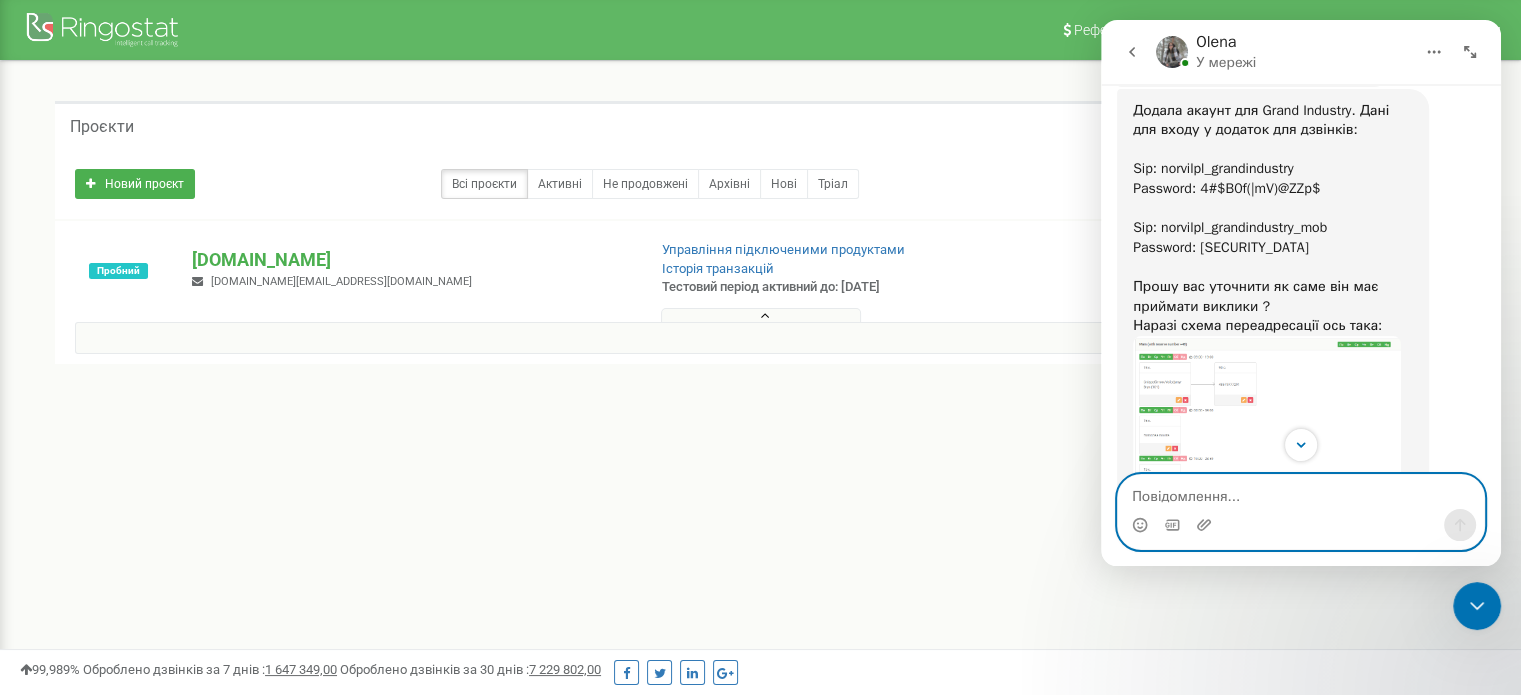 click at bounding box center [1301, 492] 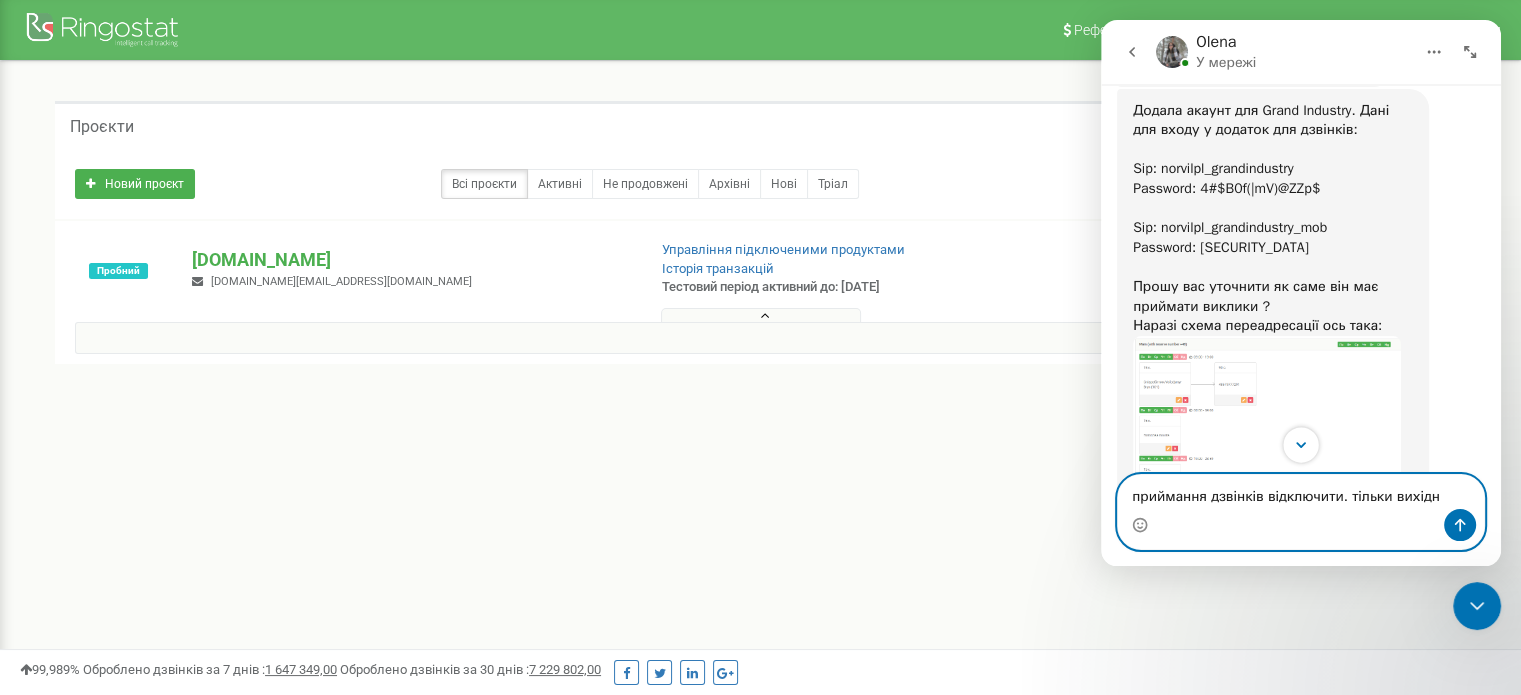 type on "приймання дзвінків відключити. тільки вихідні" 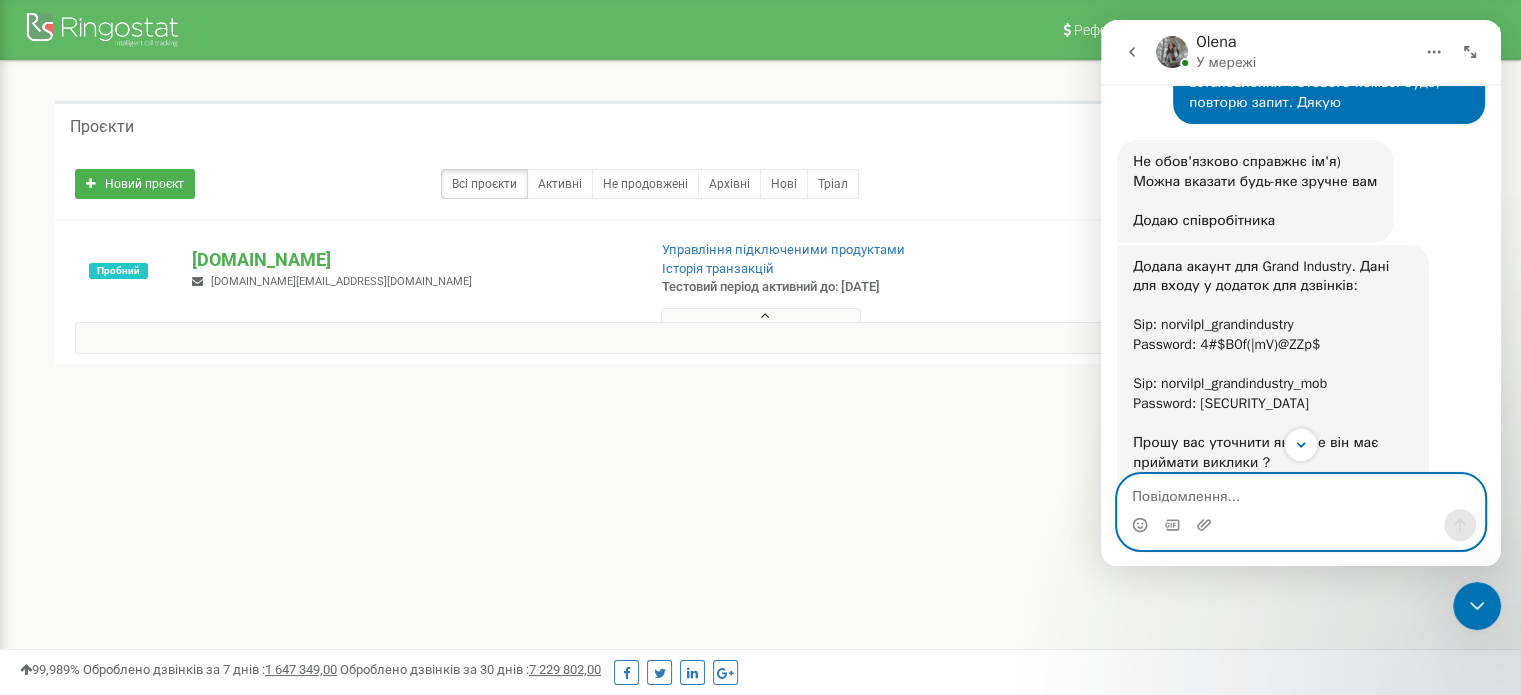 scroll, scrollTop: 1411, scrollLeft: 0, axis: vertical 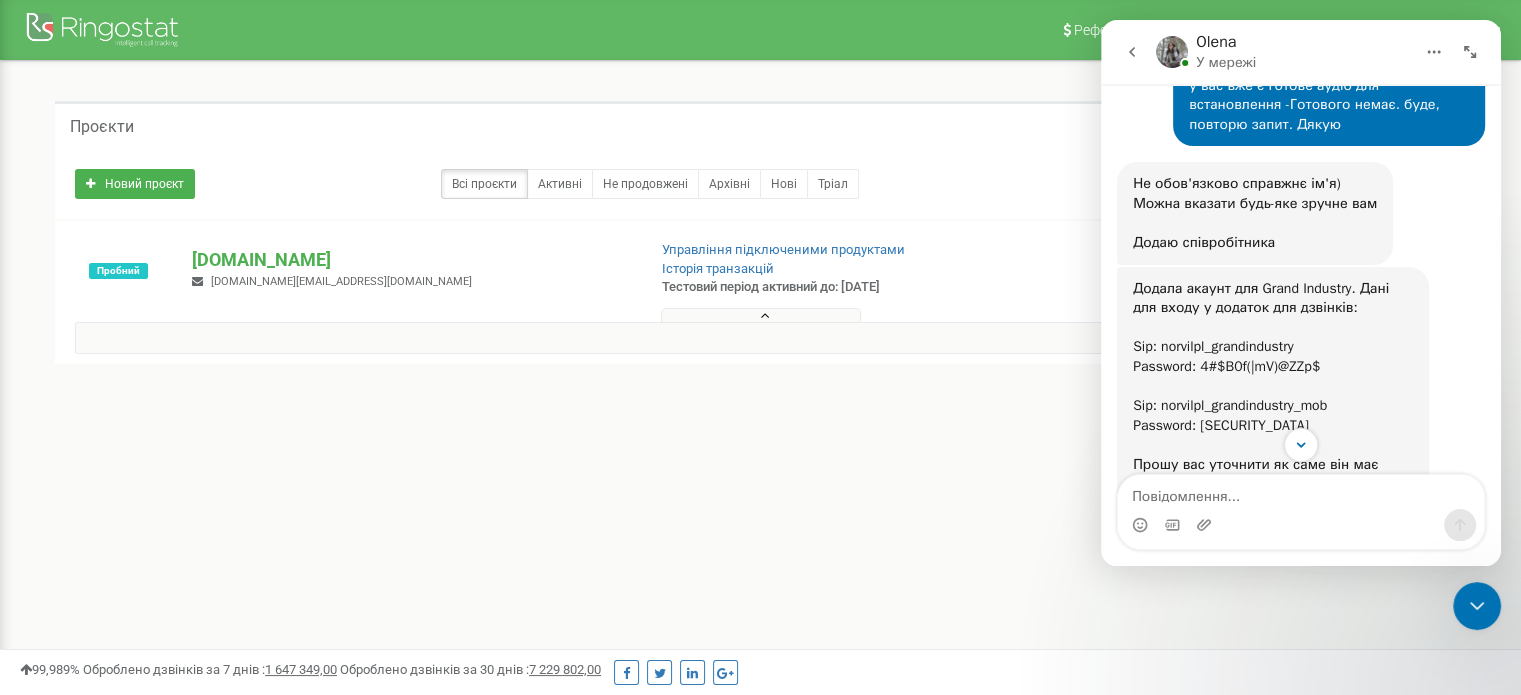 drag, startPoint x: 1342, startPoint y: 371, endPoint x: 1122, endPoint y: 227, distance: 262.93726 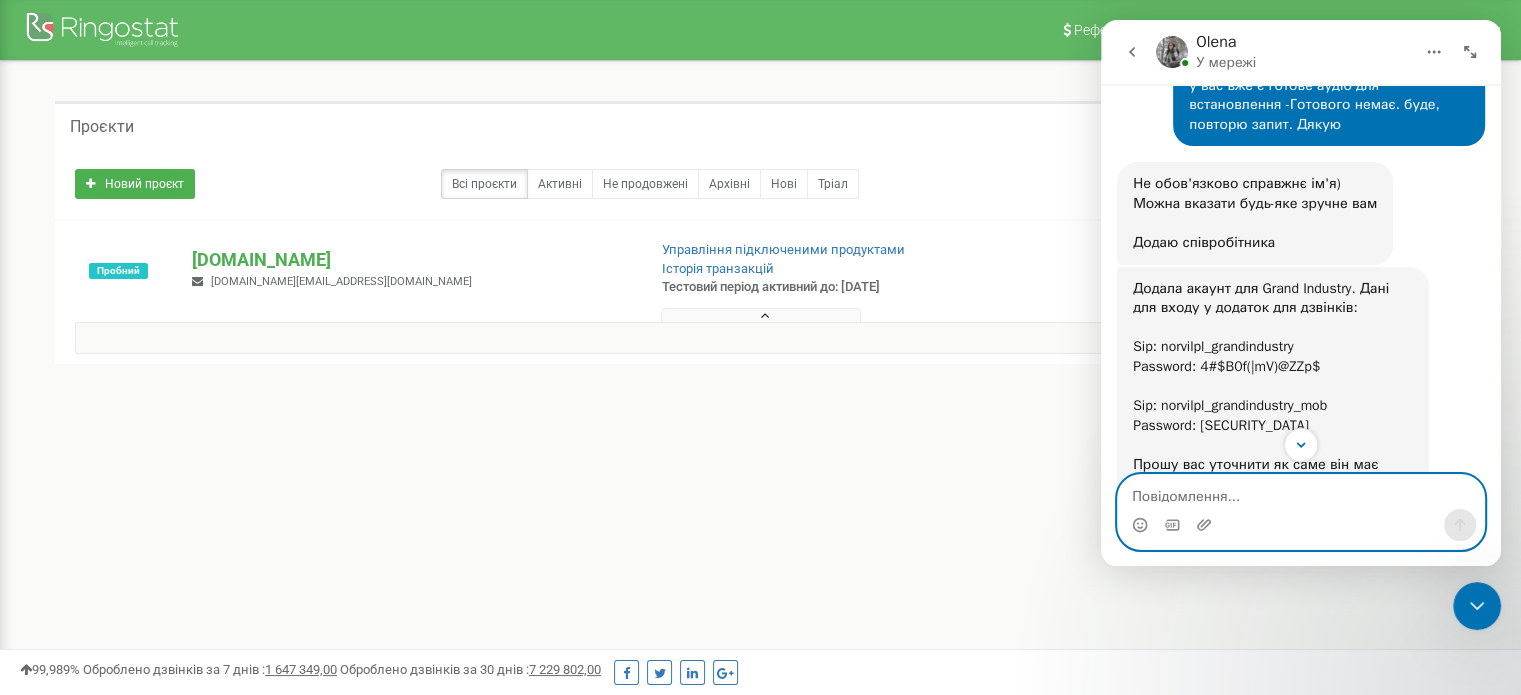 click at bounding box center (1301, 492) 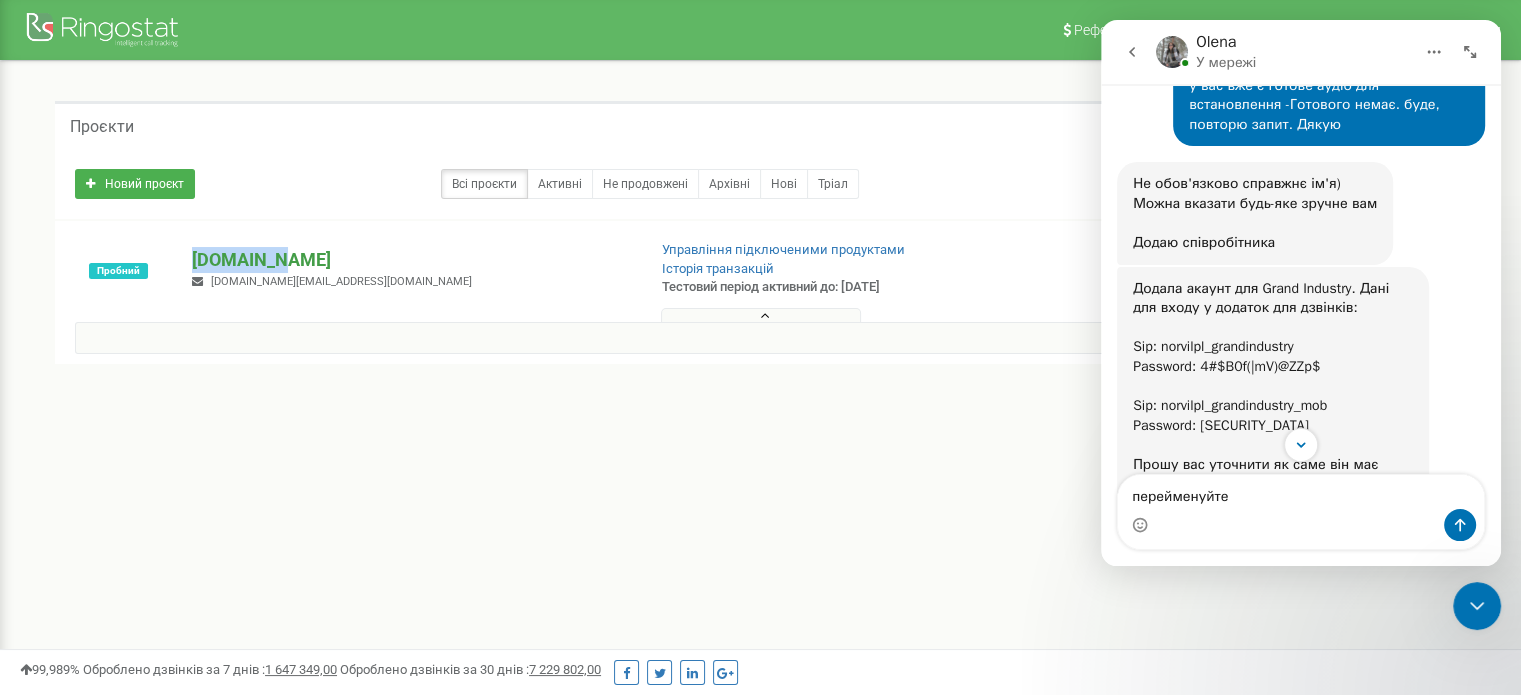 drag, startPoint x: 172, startPoint y: 238, endPoint x: 268, endPoint y: 248, distance: 96.519424 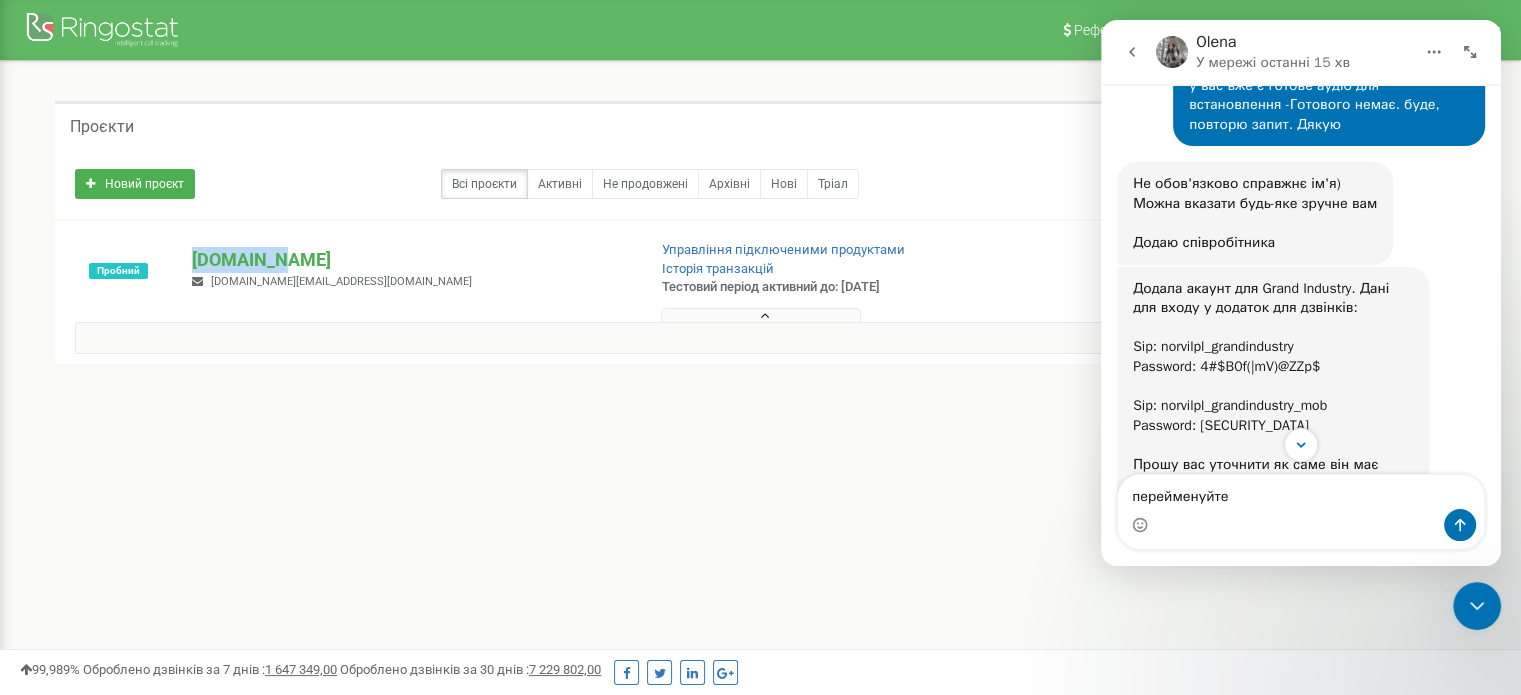 copy on "Пробний
norvil.pl" 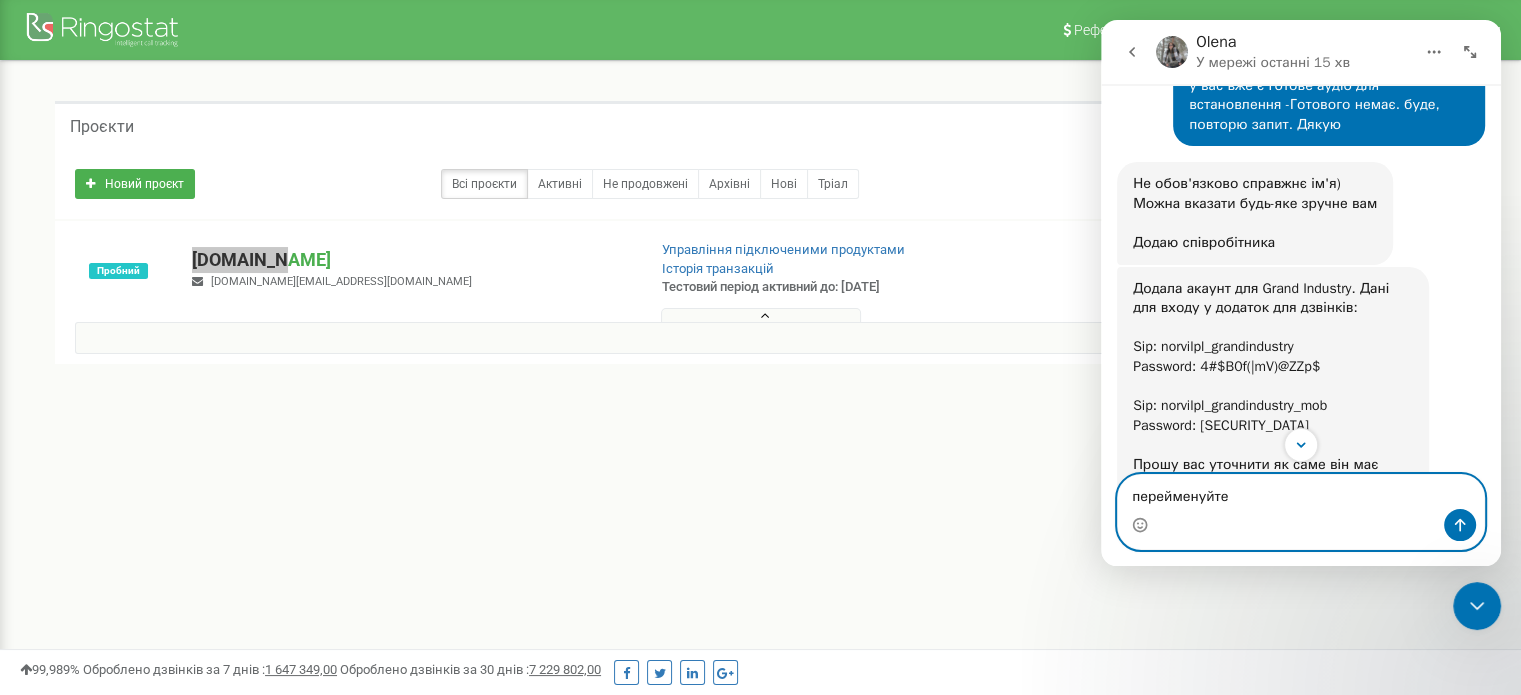 click on "перейменуйте" at bounding box center (1301, 492) 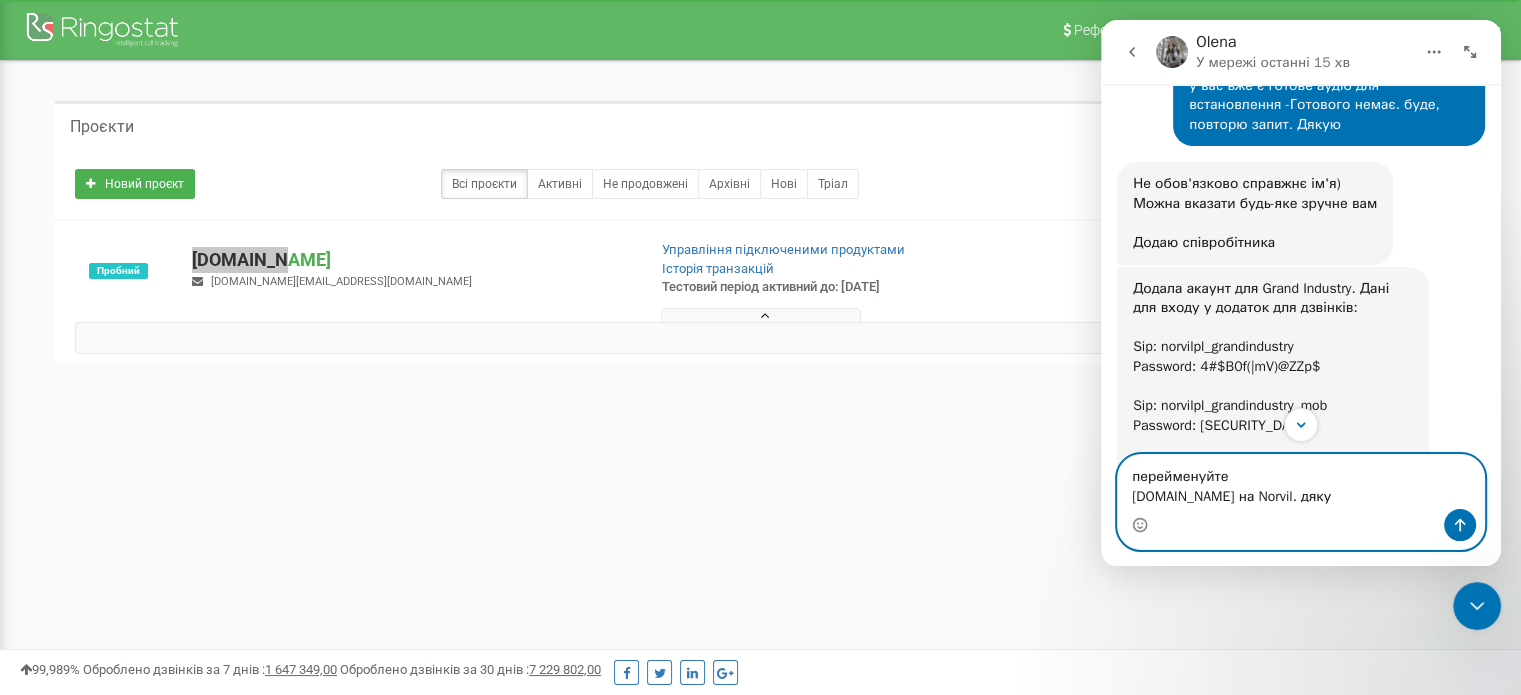 type on "перейменуйте
norvil.pl на Norvil. дякую" 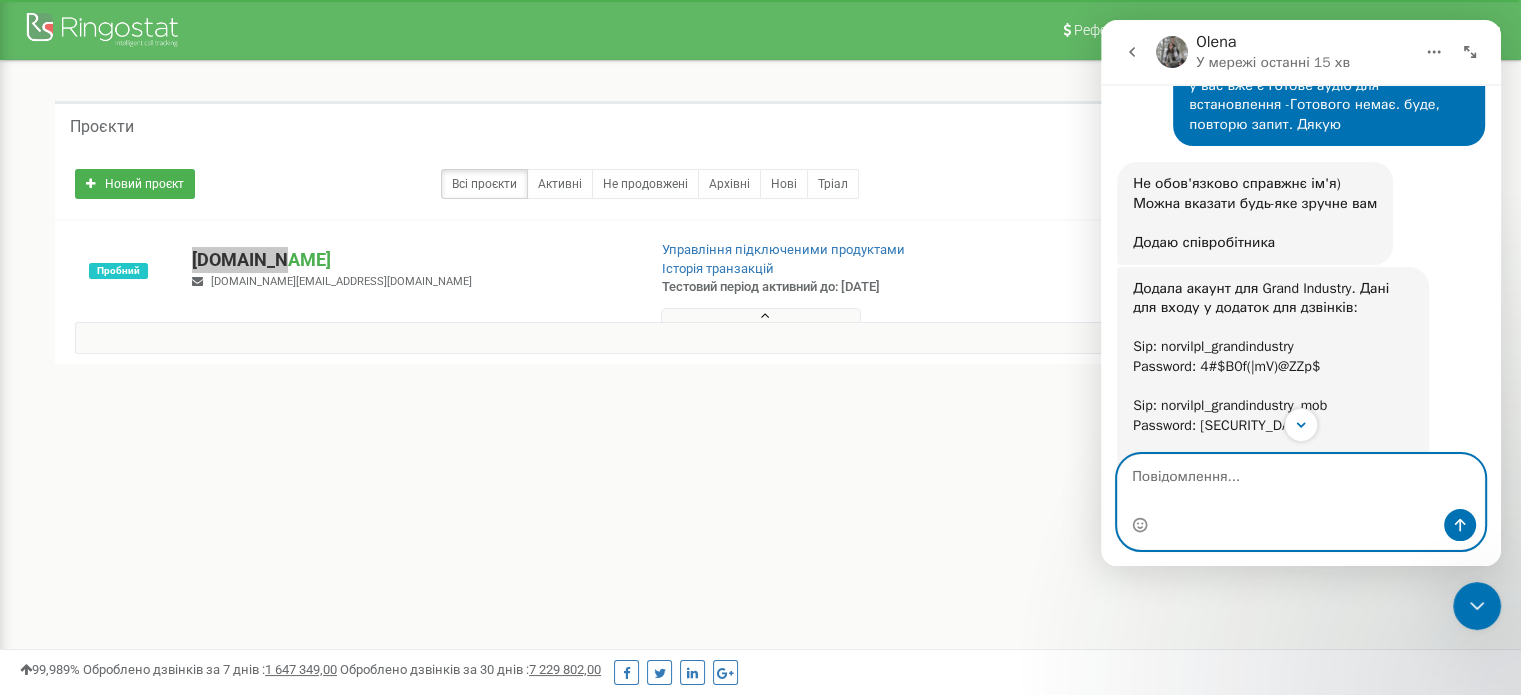 scroll, scrollTop: 2, scrollLeft: 0, axis: vertical 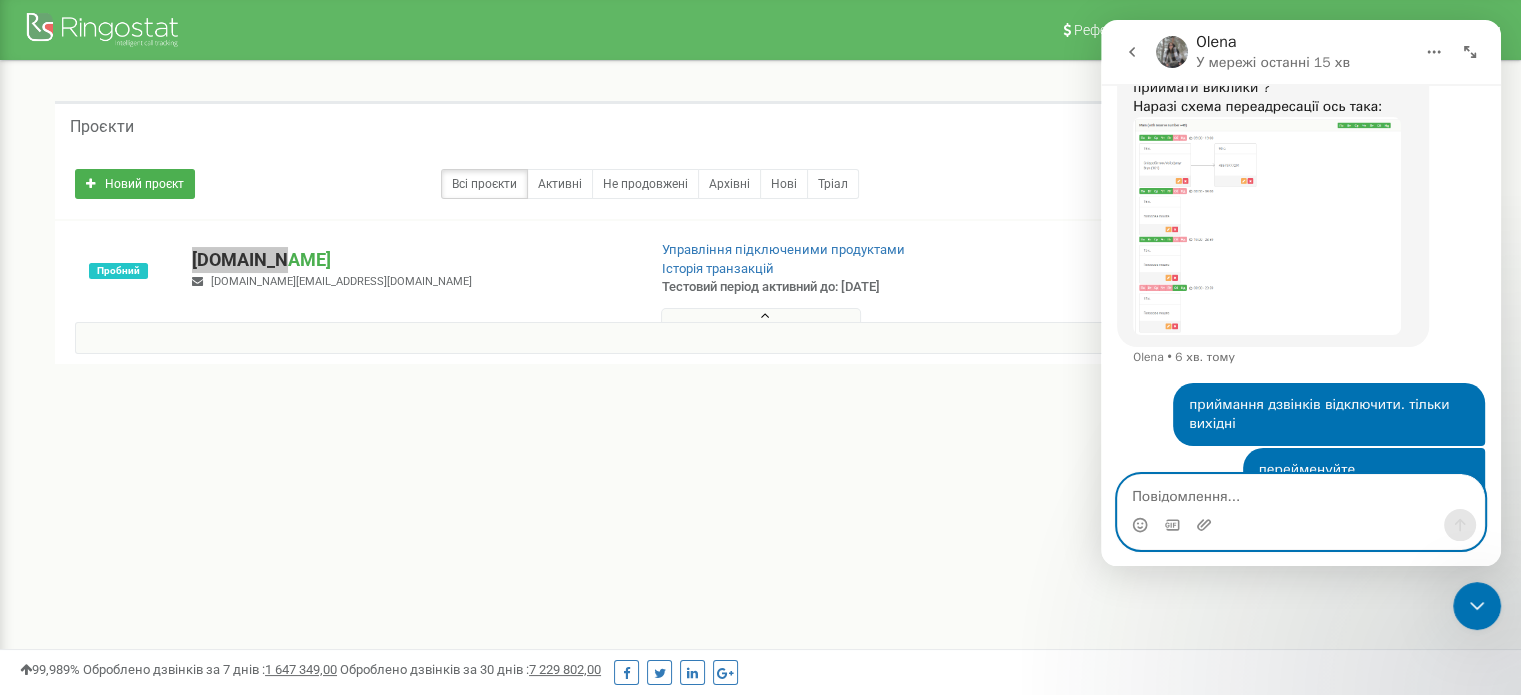 type 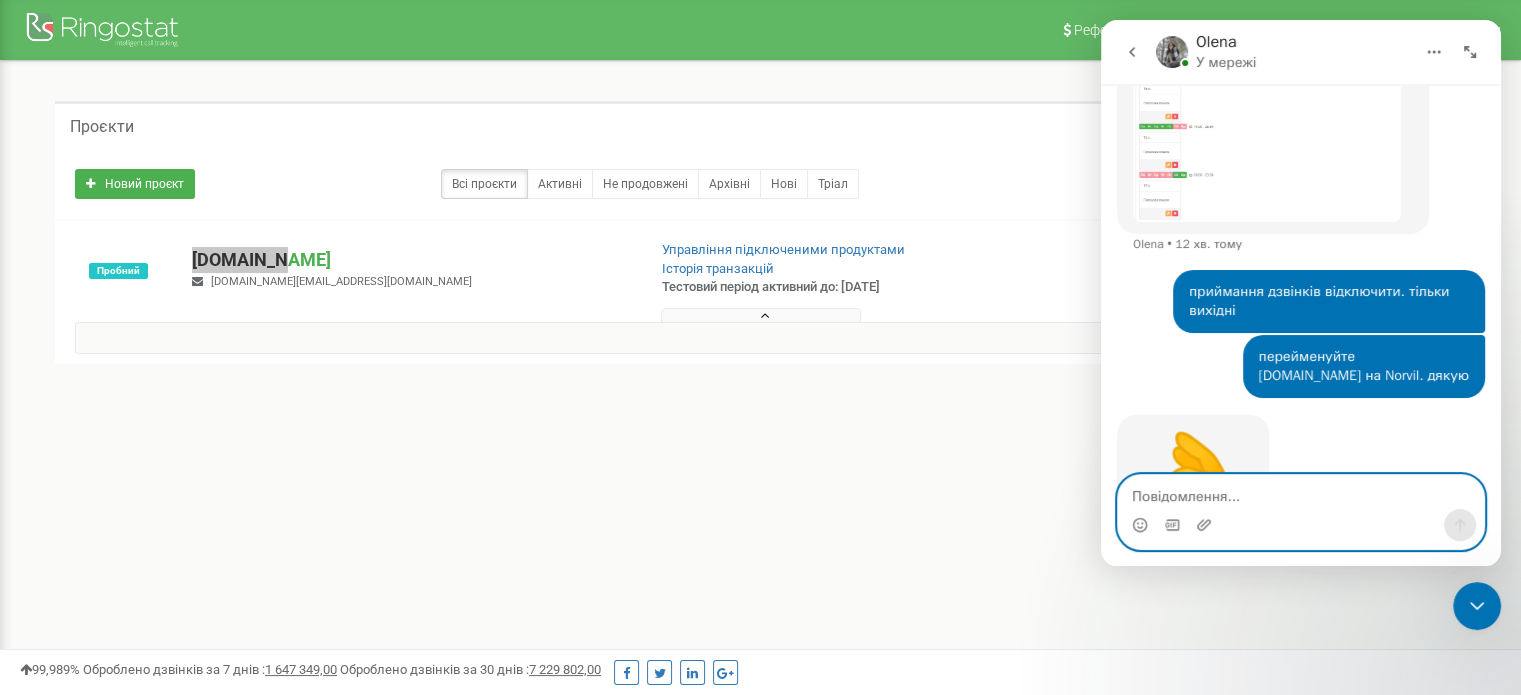 scroll, scrollTop: 2127, scrollLeft: 0, axis: vertical 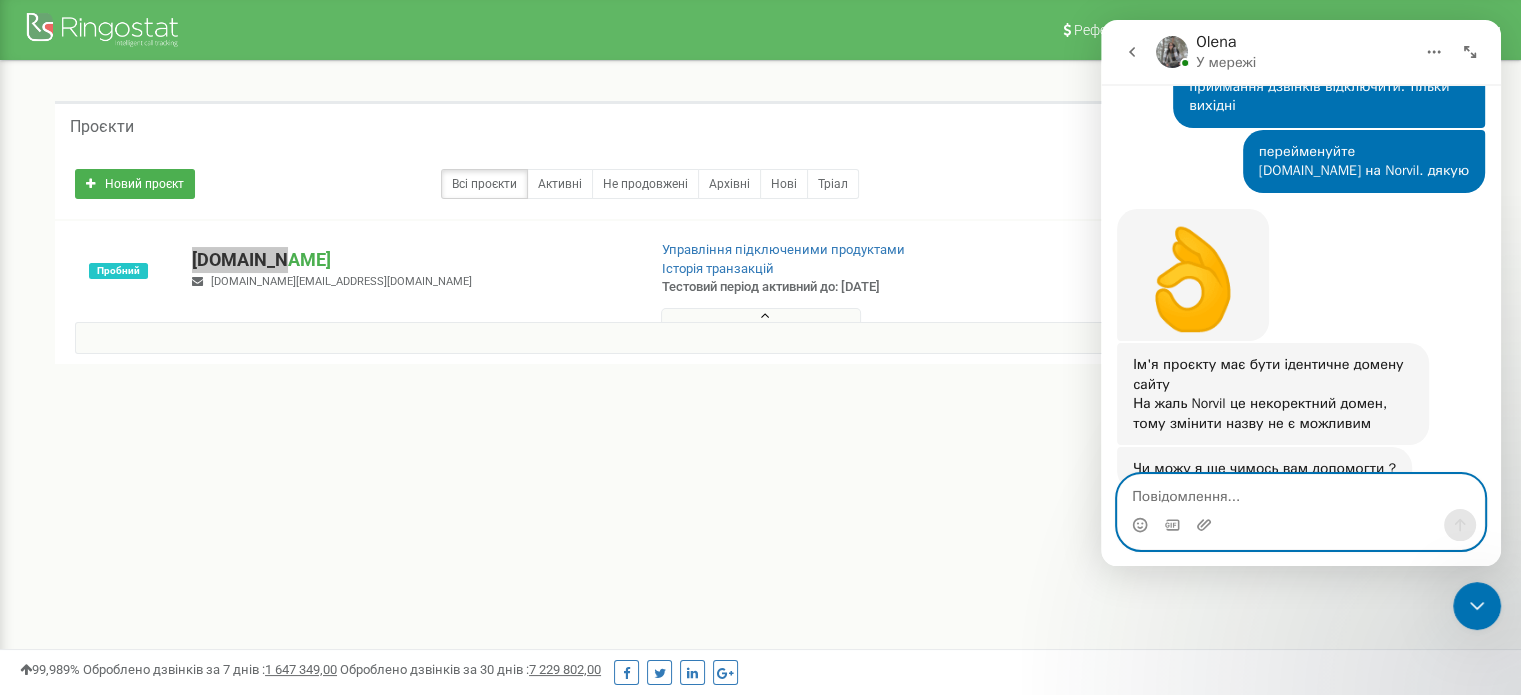 click at bounding box center [1301, 492] 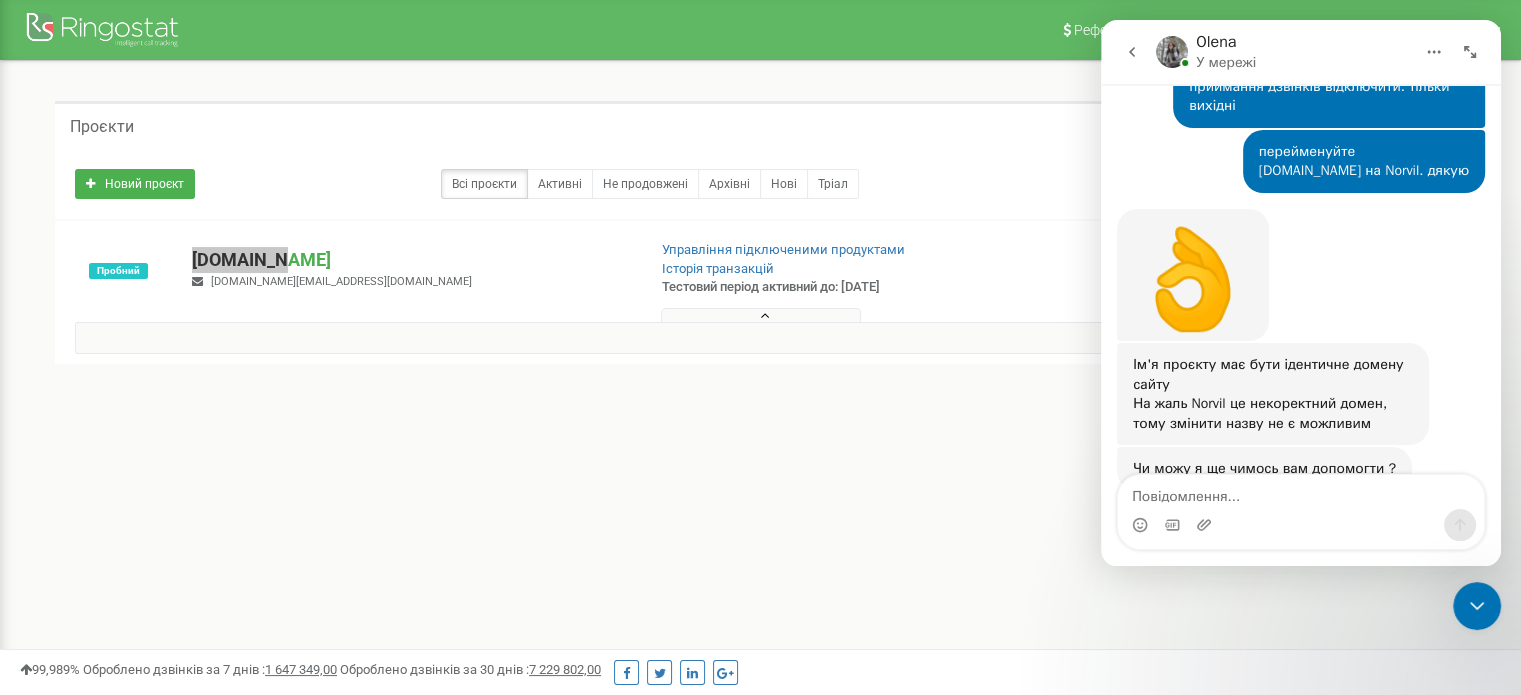 click 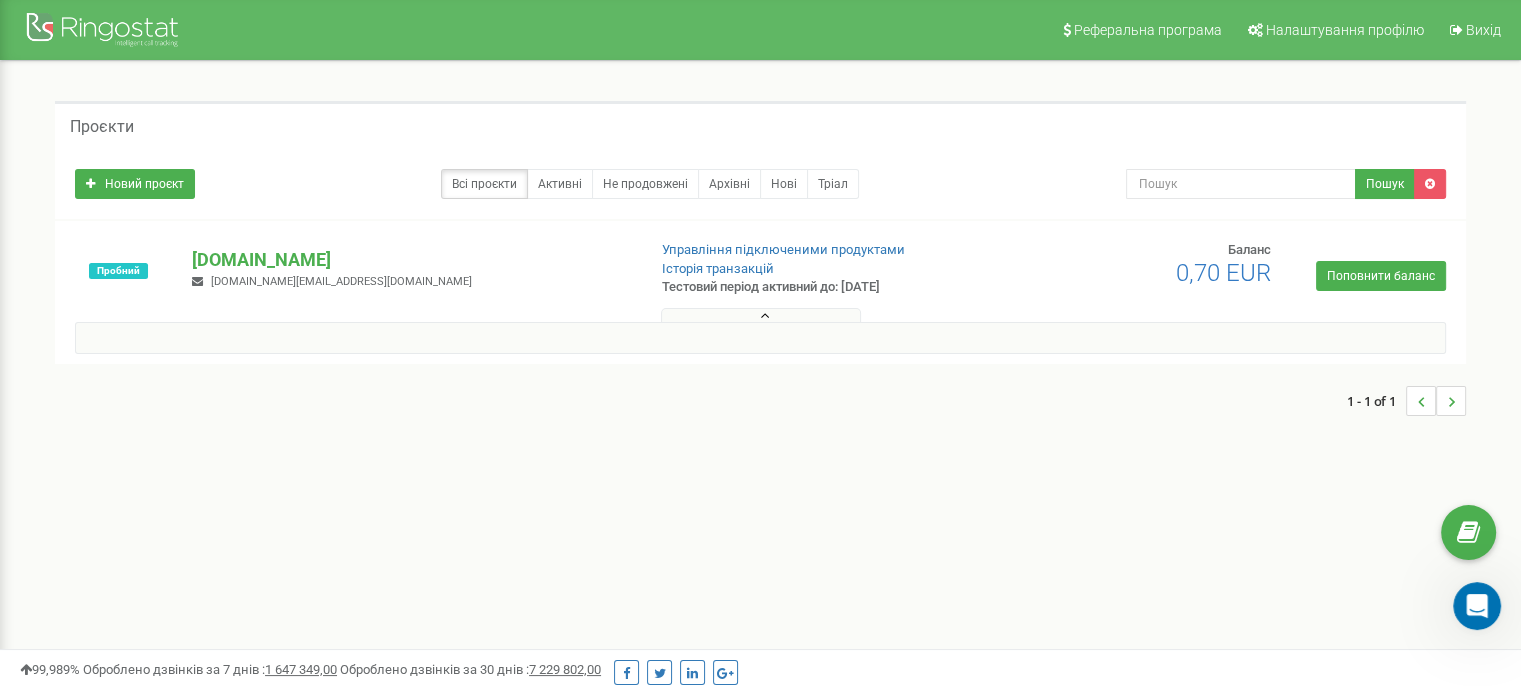 click on "Проєкти" at bounding box center [760, 125] 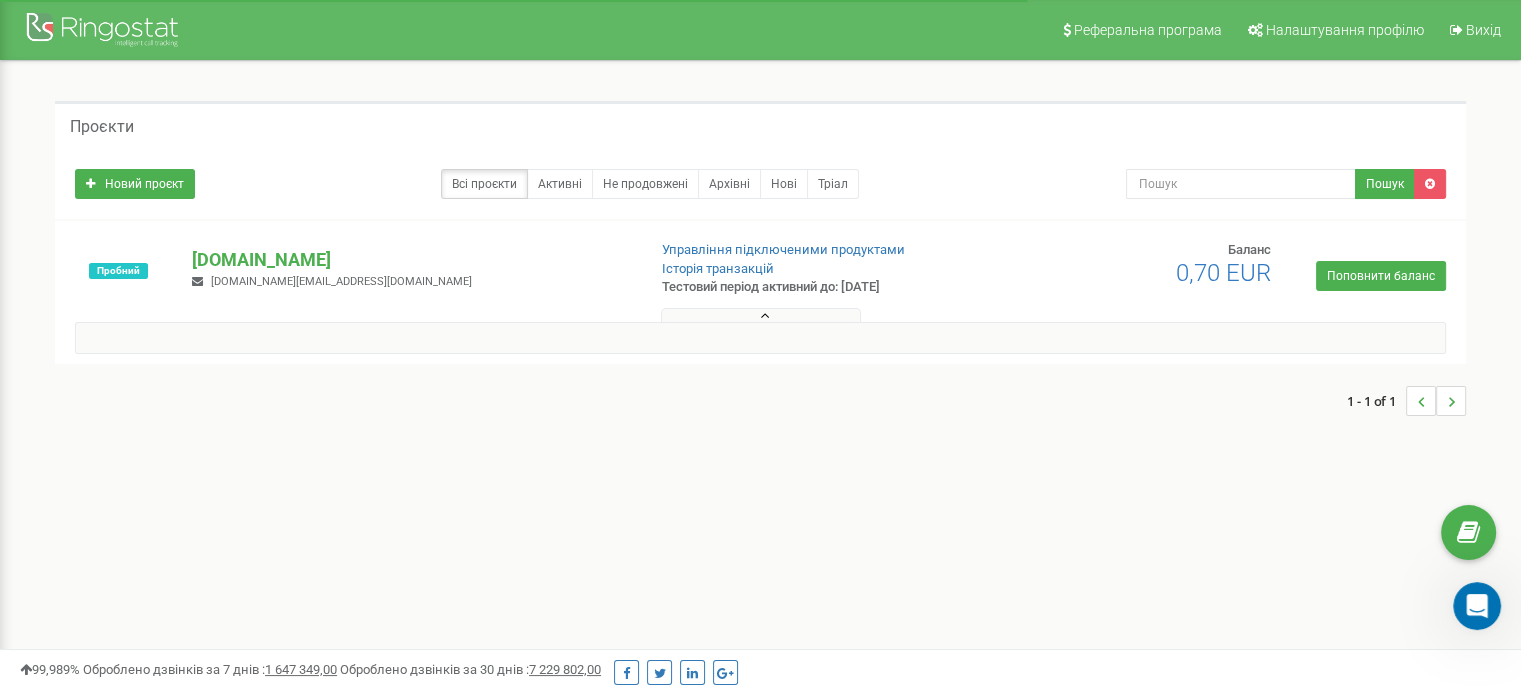click 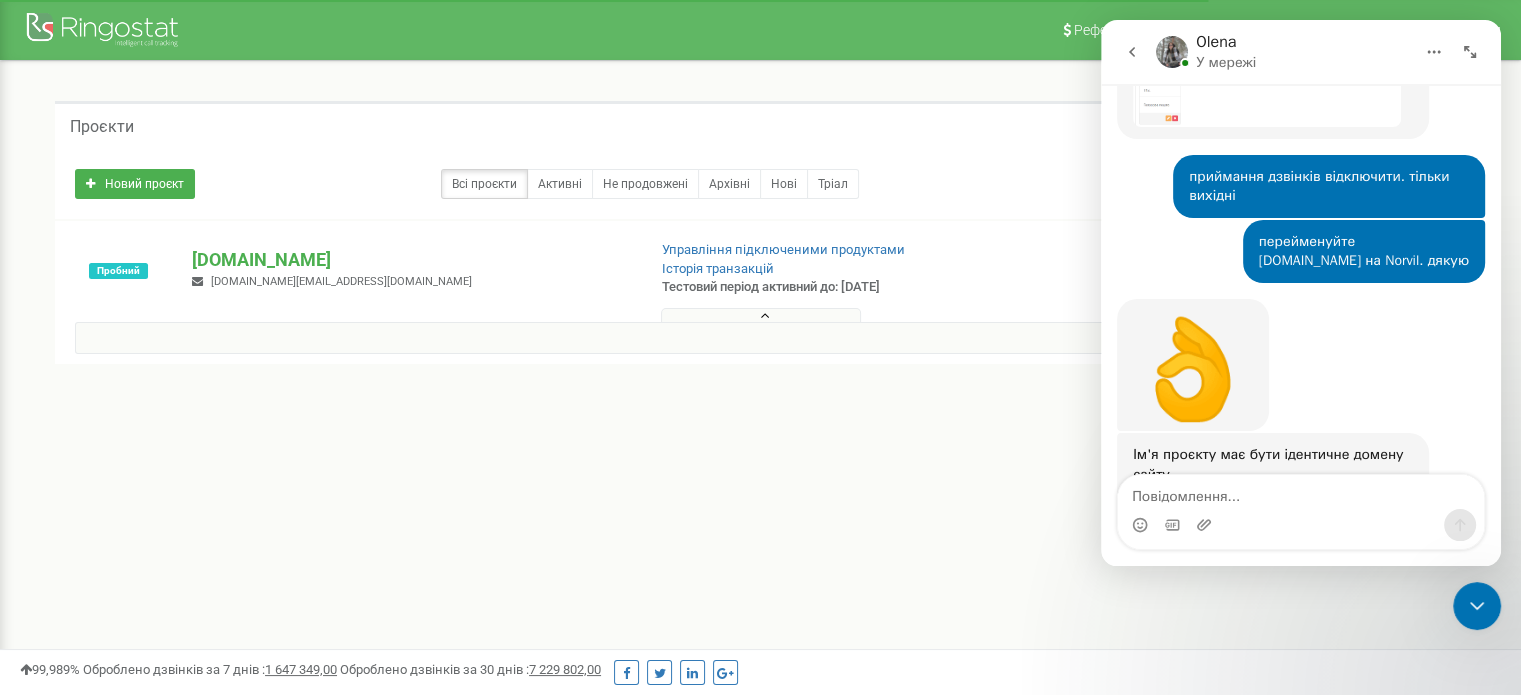 click on "1 - 1 of 1" at bounding box center [760, 401] 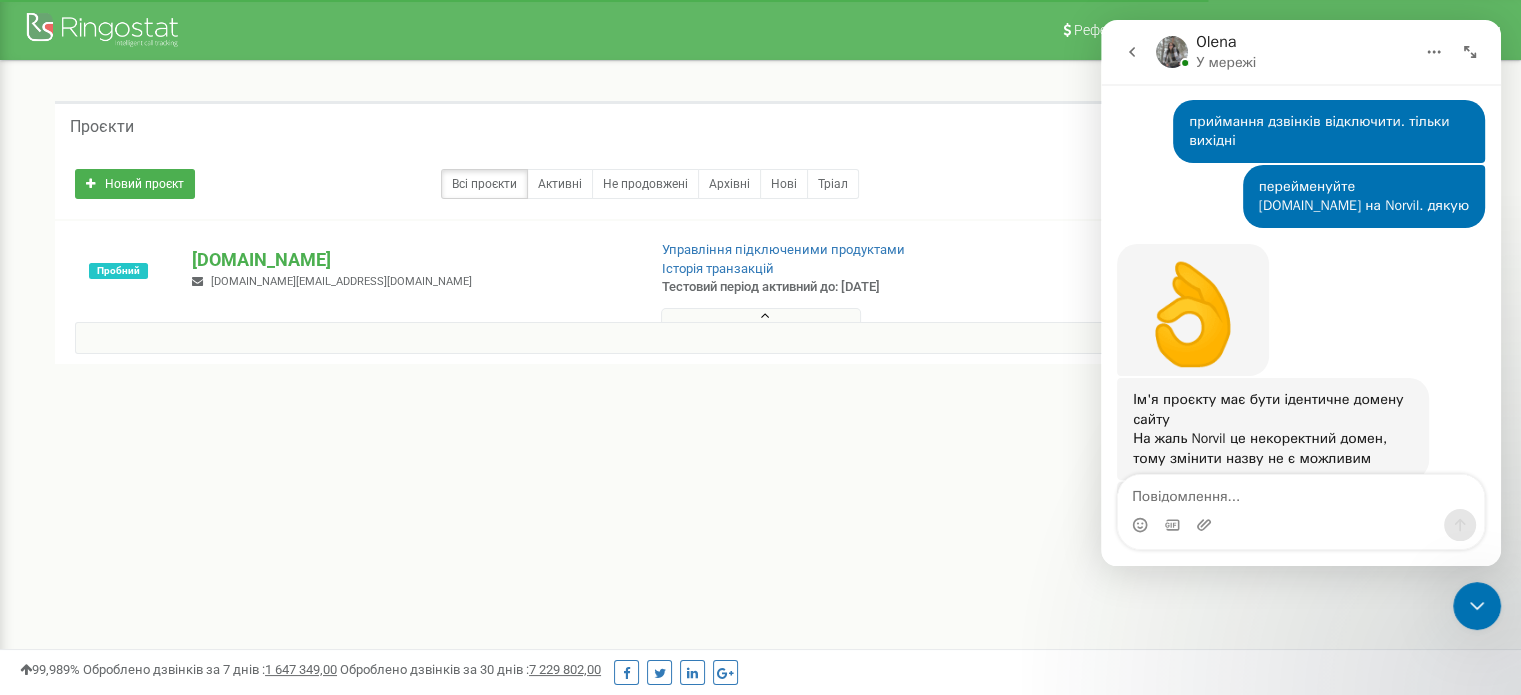 scroll, scrollTop: 2107, scrollLeft: 0, axis: vertical 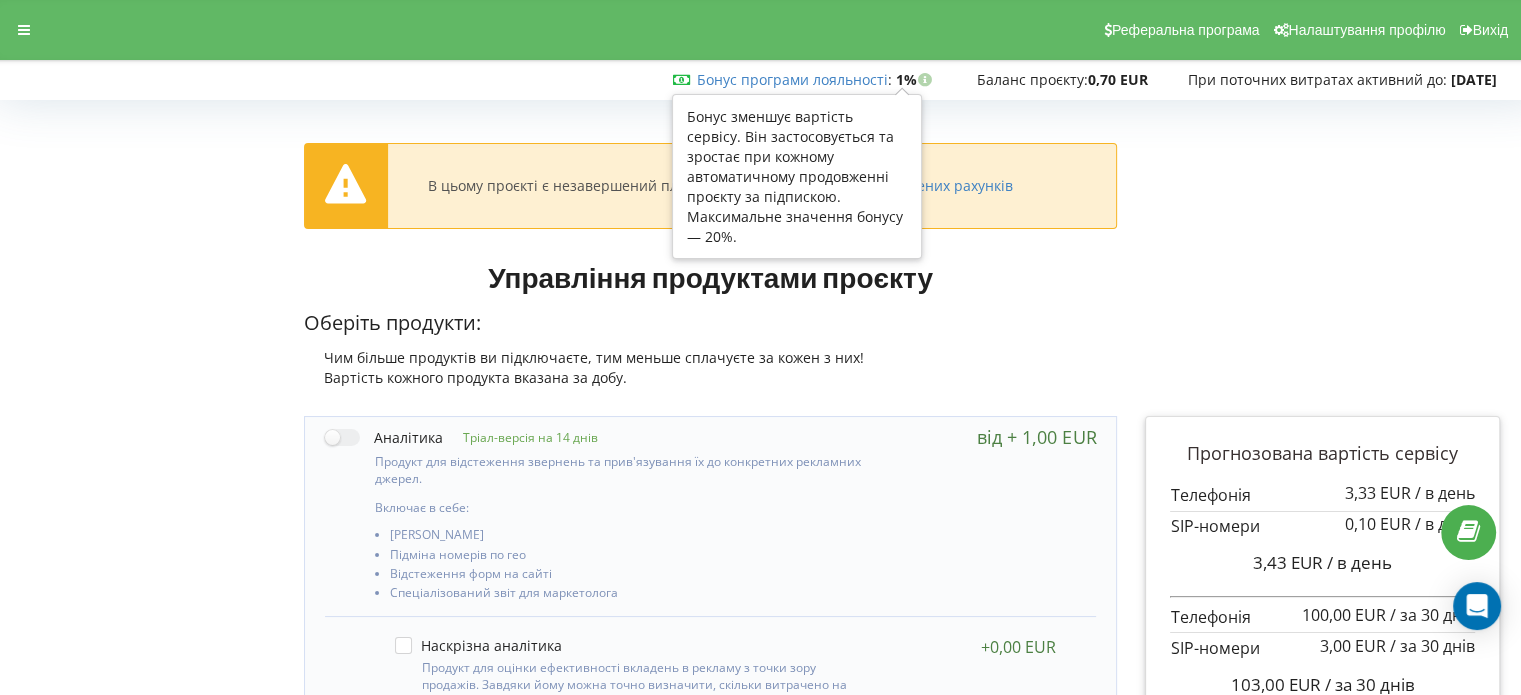 click at bounding box center (925, 77) 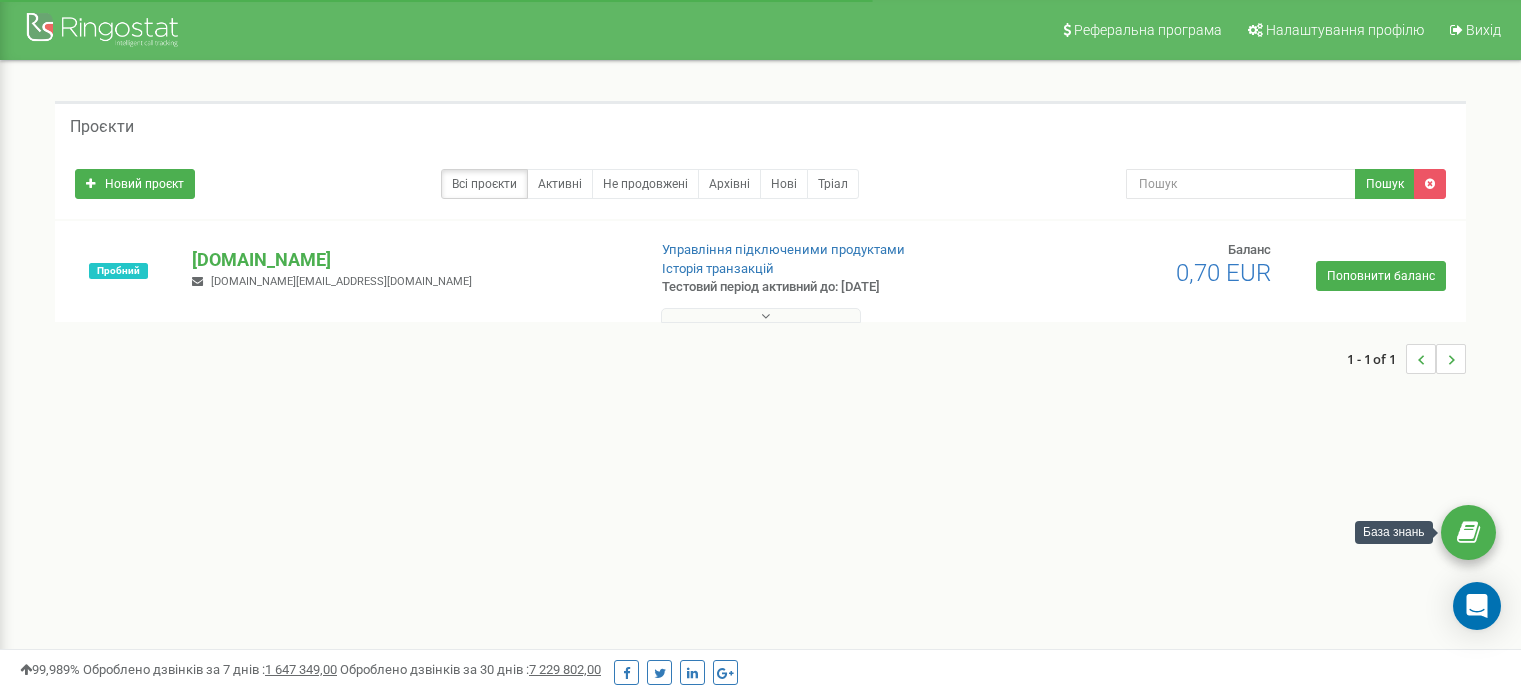 scroll, scrollTop: 0, scrollLeft: 0, axis: both 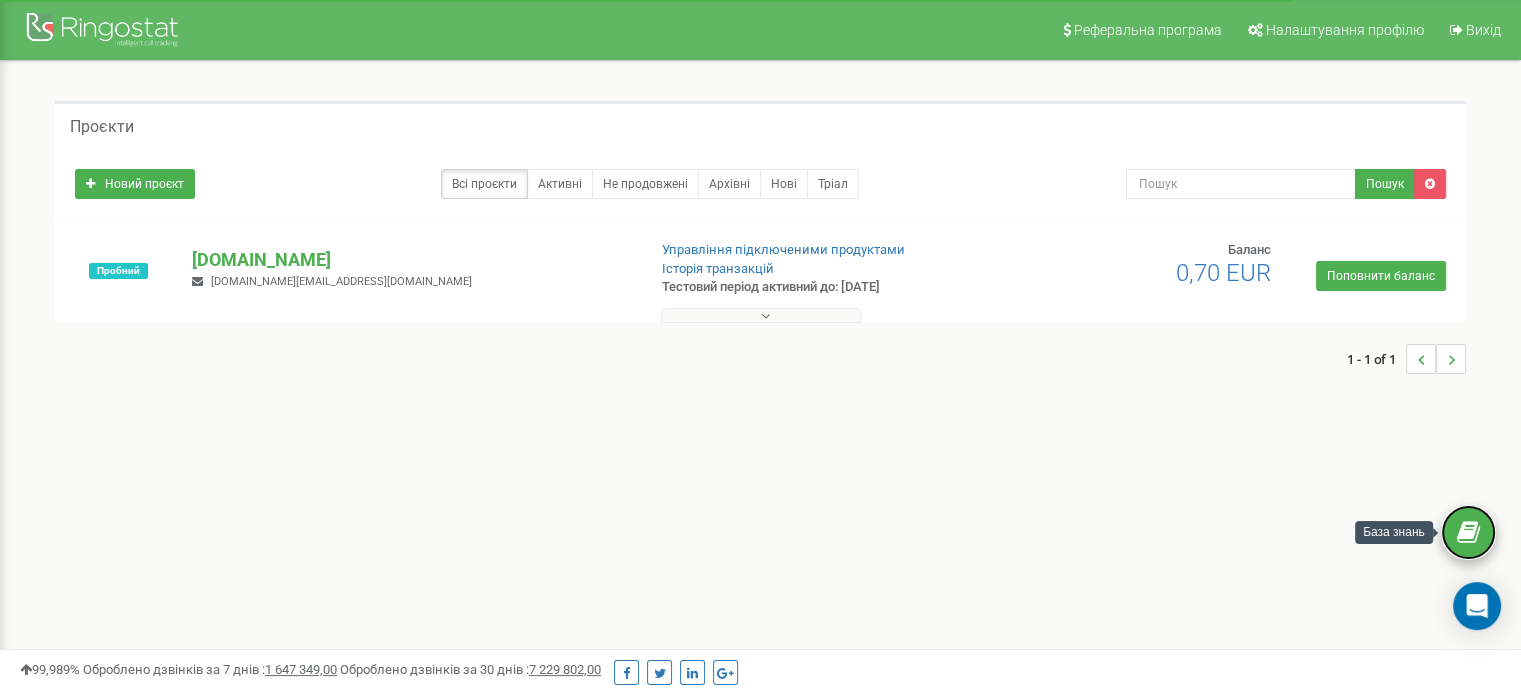 click at bounding box center [1468, 533] 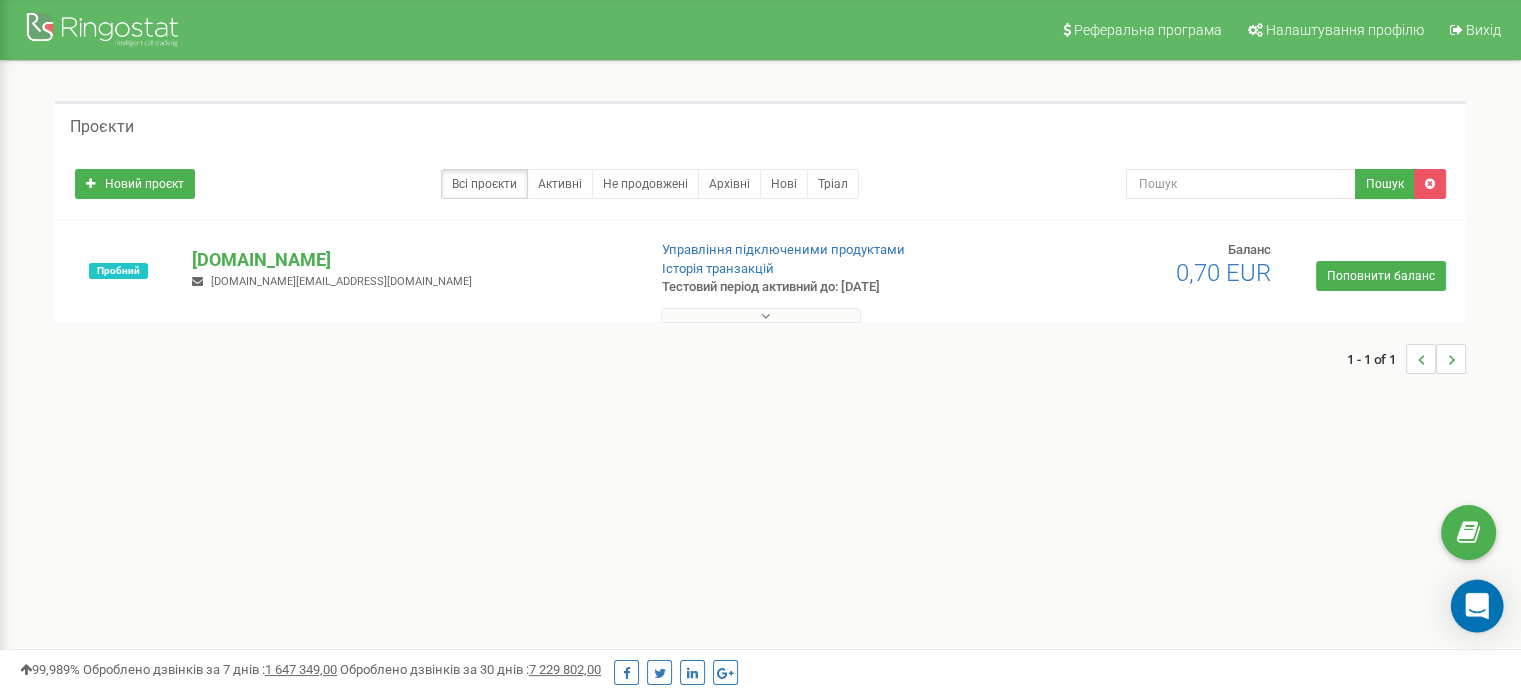 click at bounding box center [1477, 606] 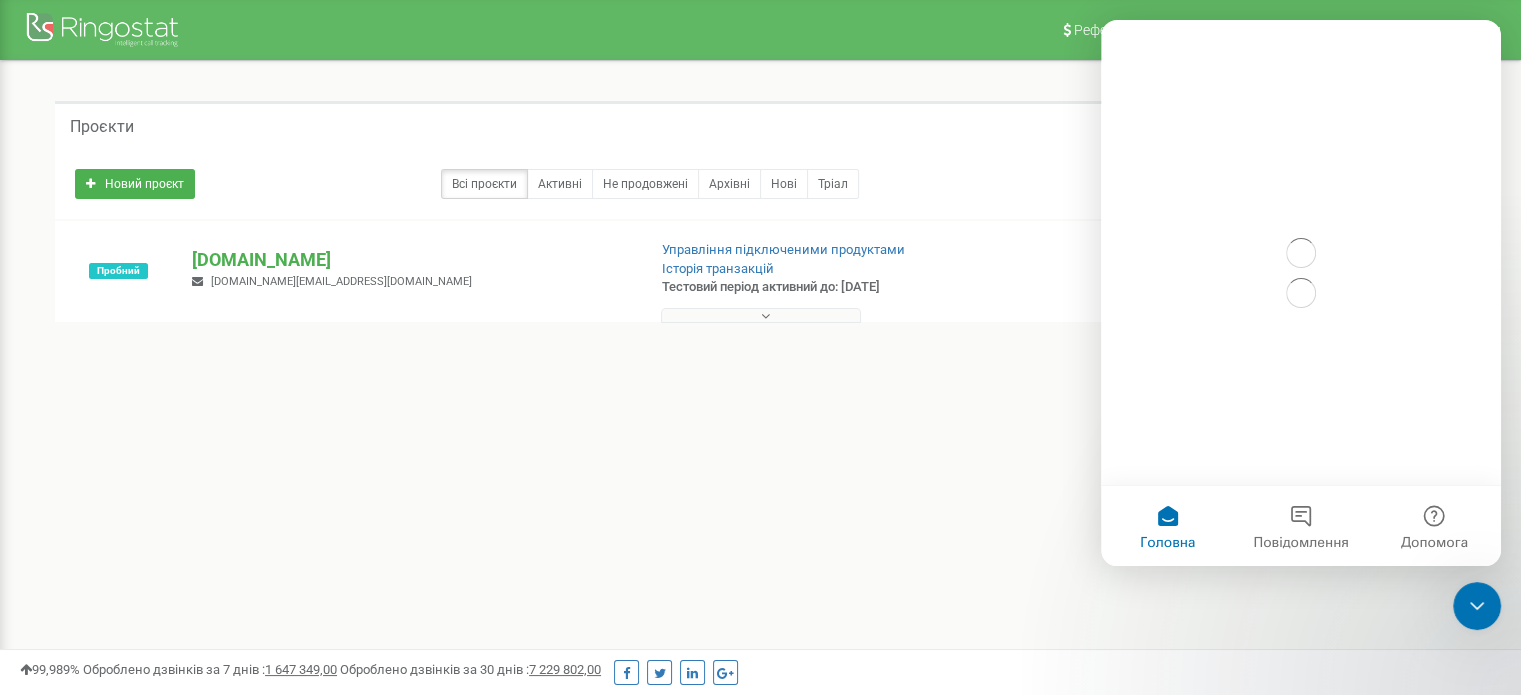 scroll, scrollTop: 0, scrollLeft: 0, axis: both 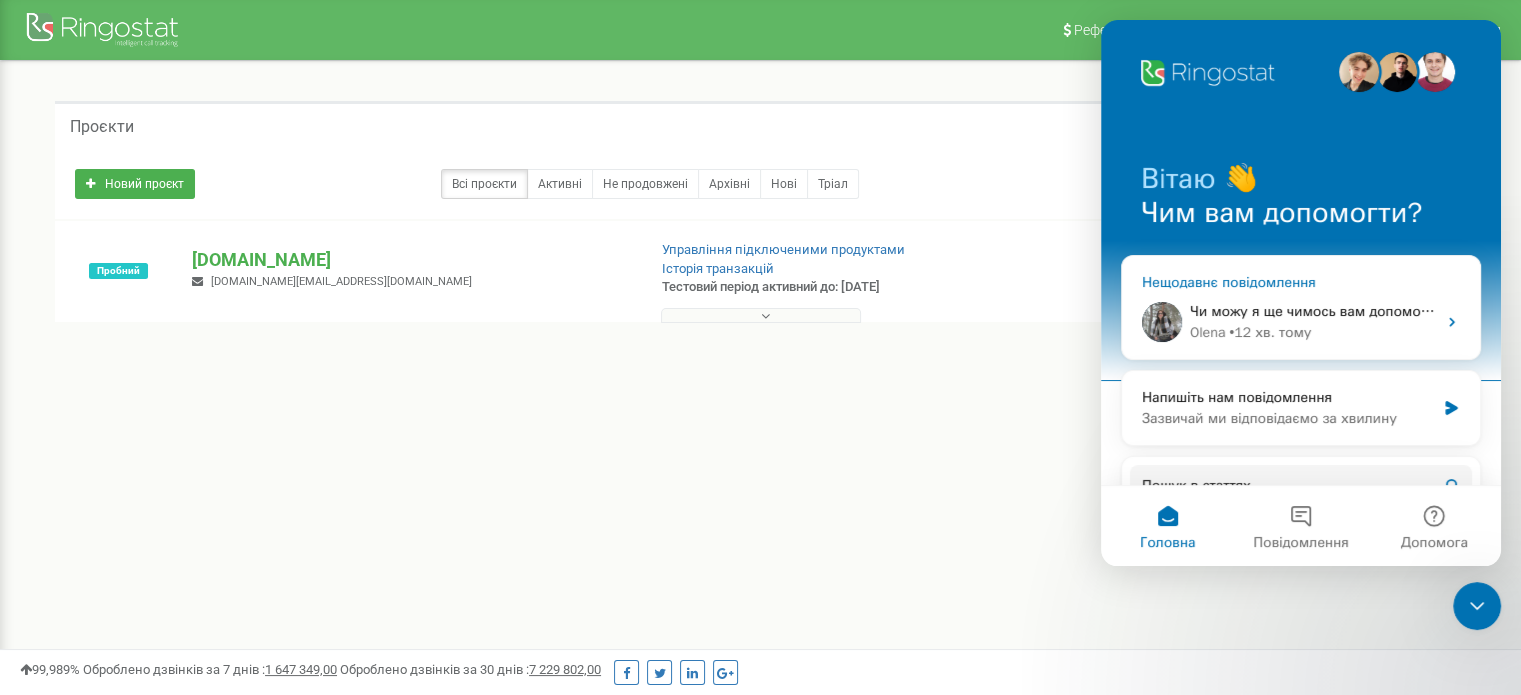 click on "Чи можу я ще чимось вам допомогти ?" at bounding box center [1321, 311] 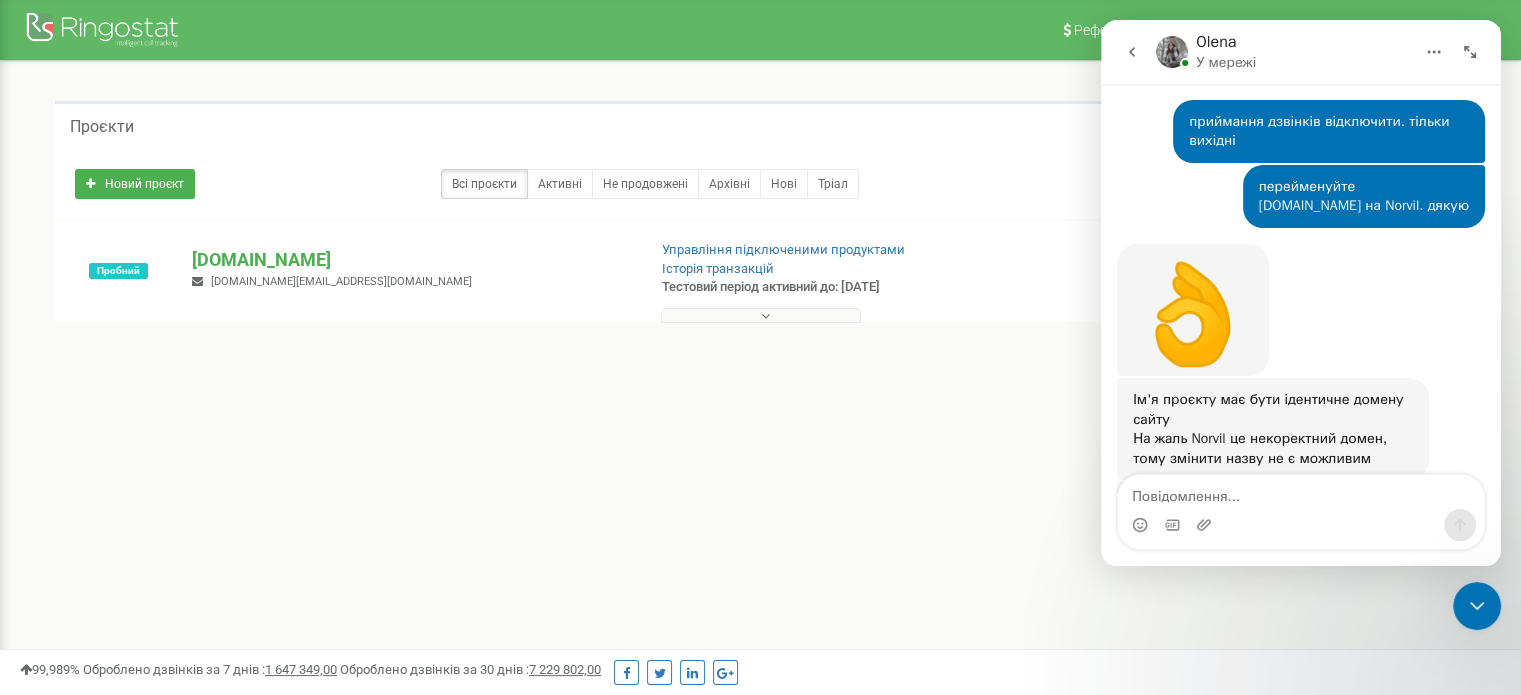 scroll, scrollTop: 2107, scrollLeft: 0, axis: vertical 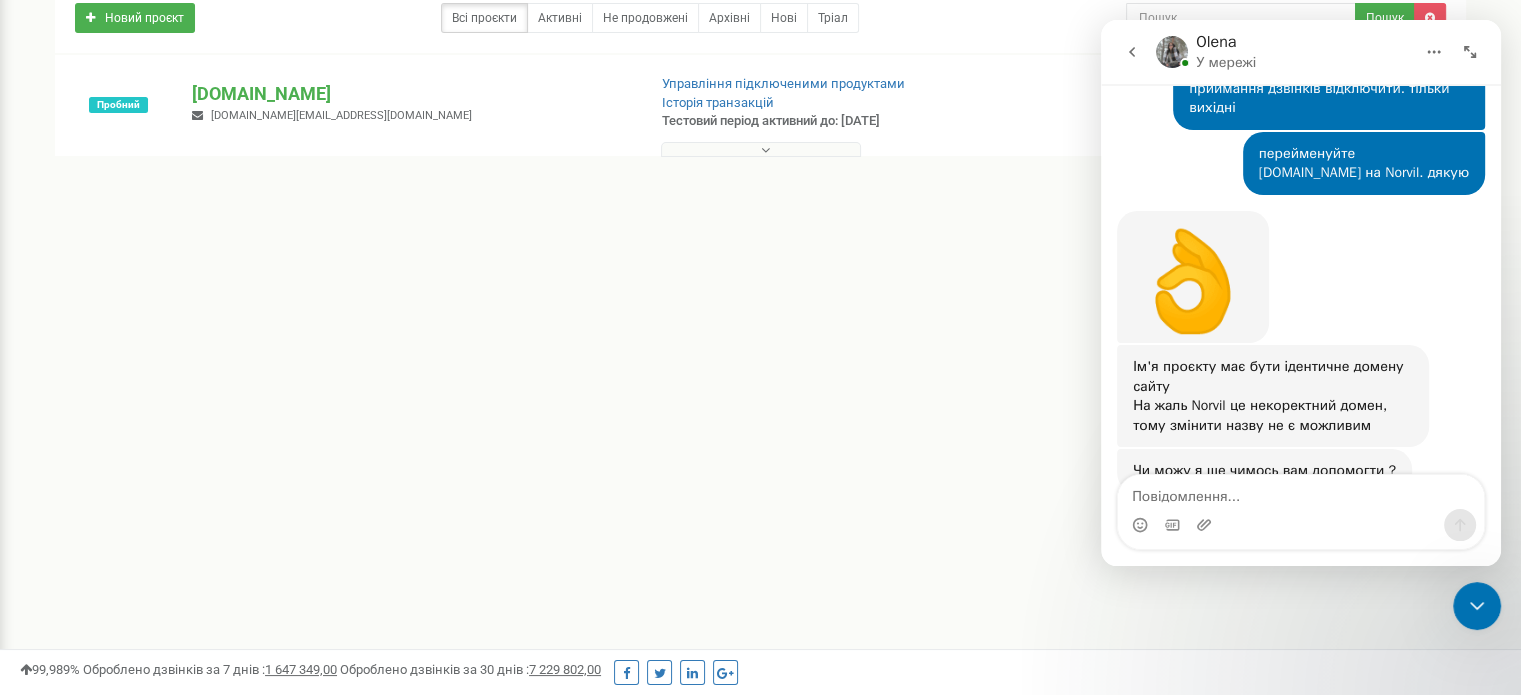 drag, startPoint x: 1281, startPoint y: 363, endPoint x: 1349, endPoint y: 366, distance: 68.06615 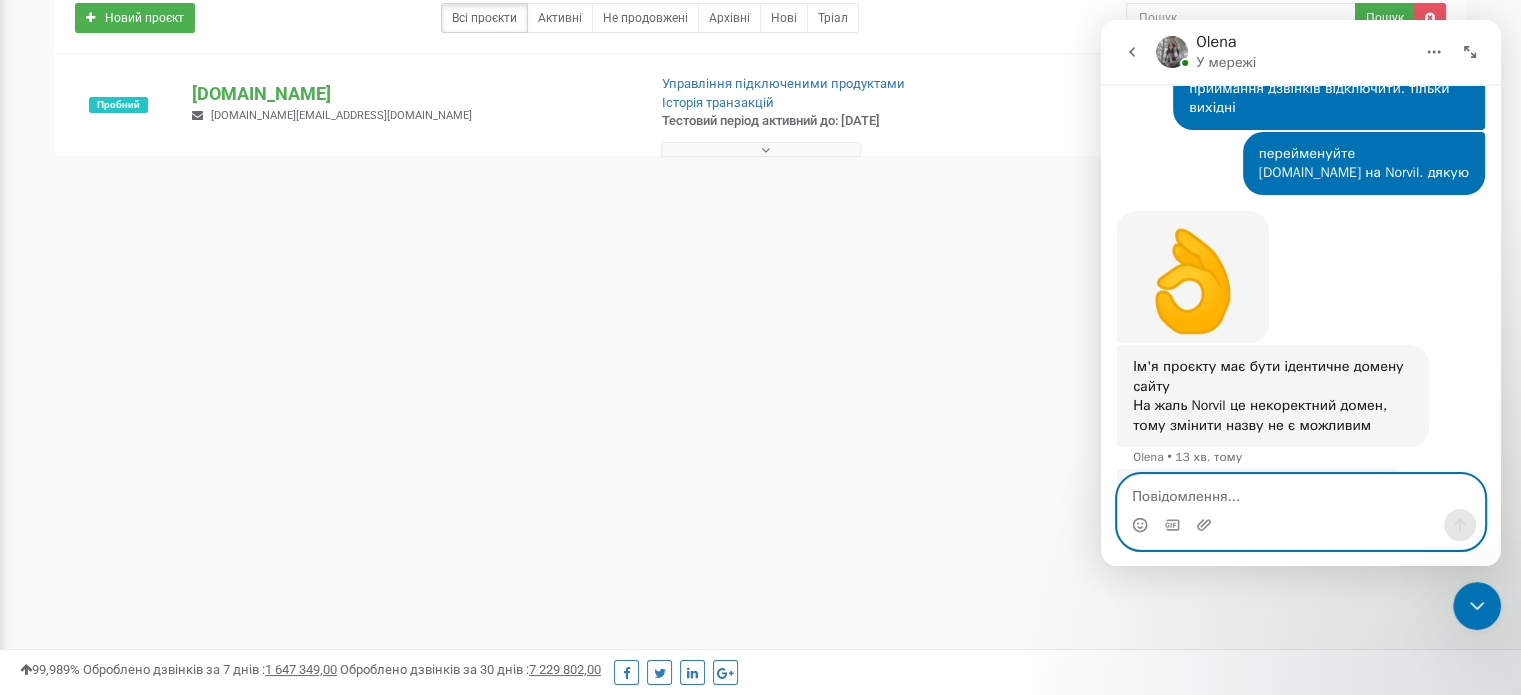 scroll, scrollTop: 2127, scrollLeft: 0, axis: vertical 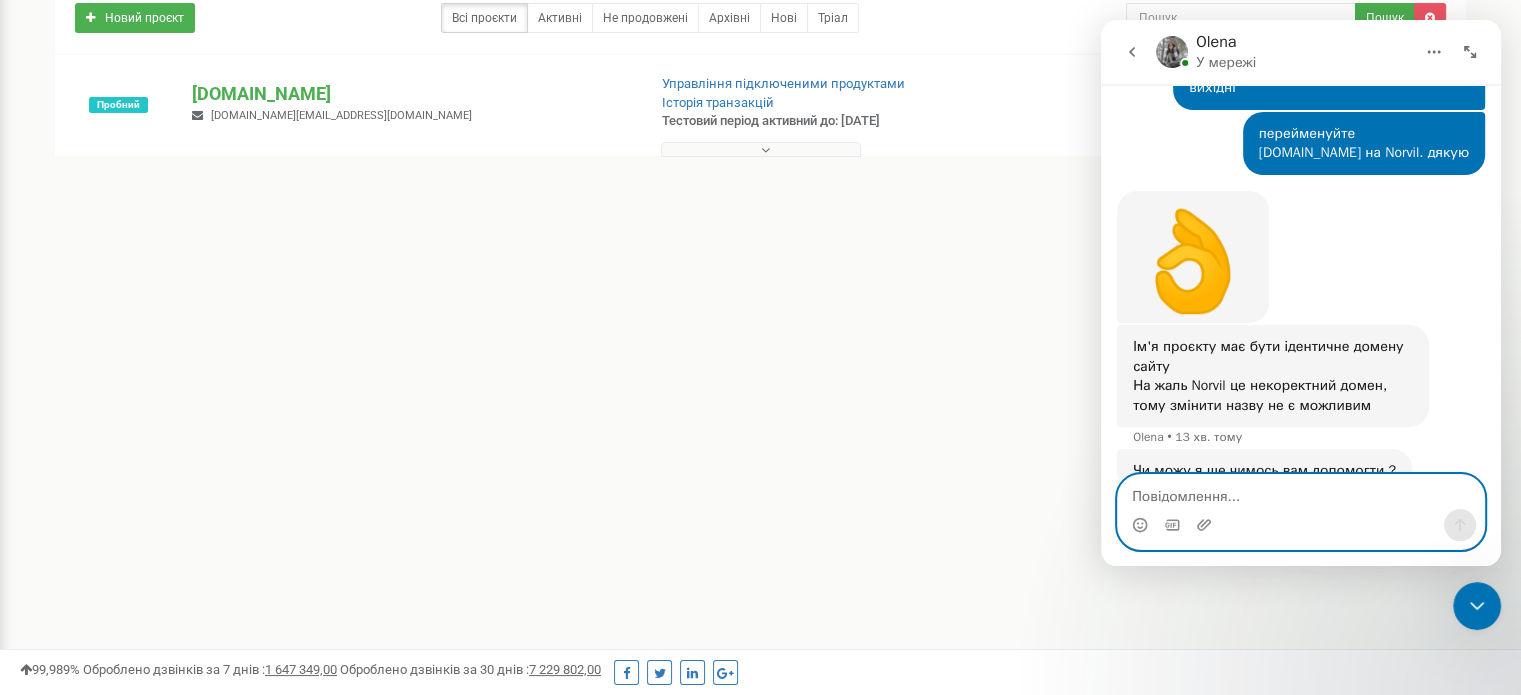 click at bounding box center (1301, 492) 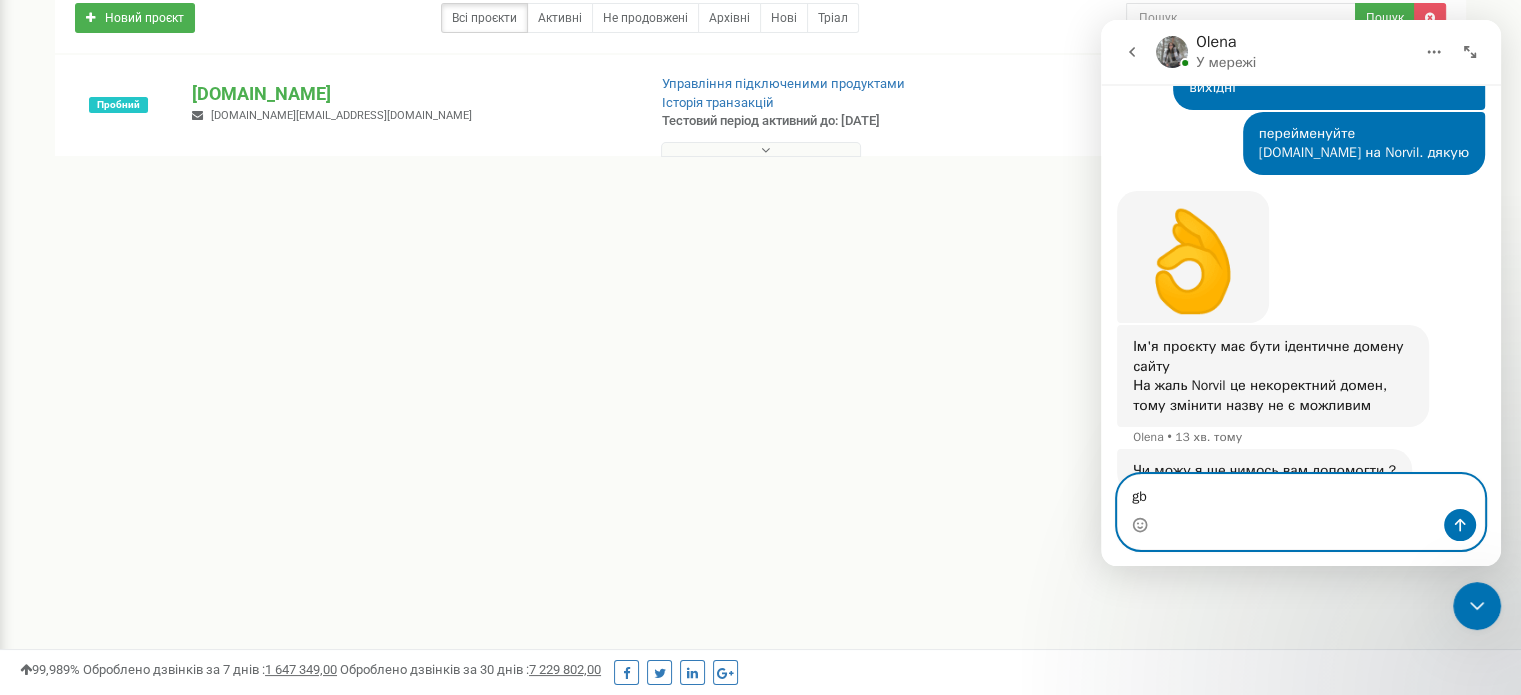 type on "g" 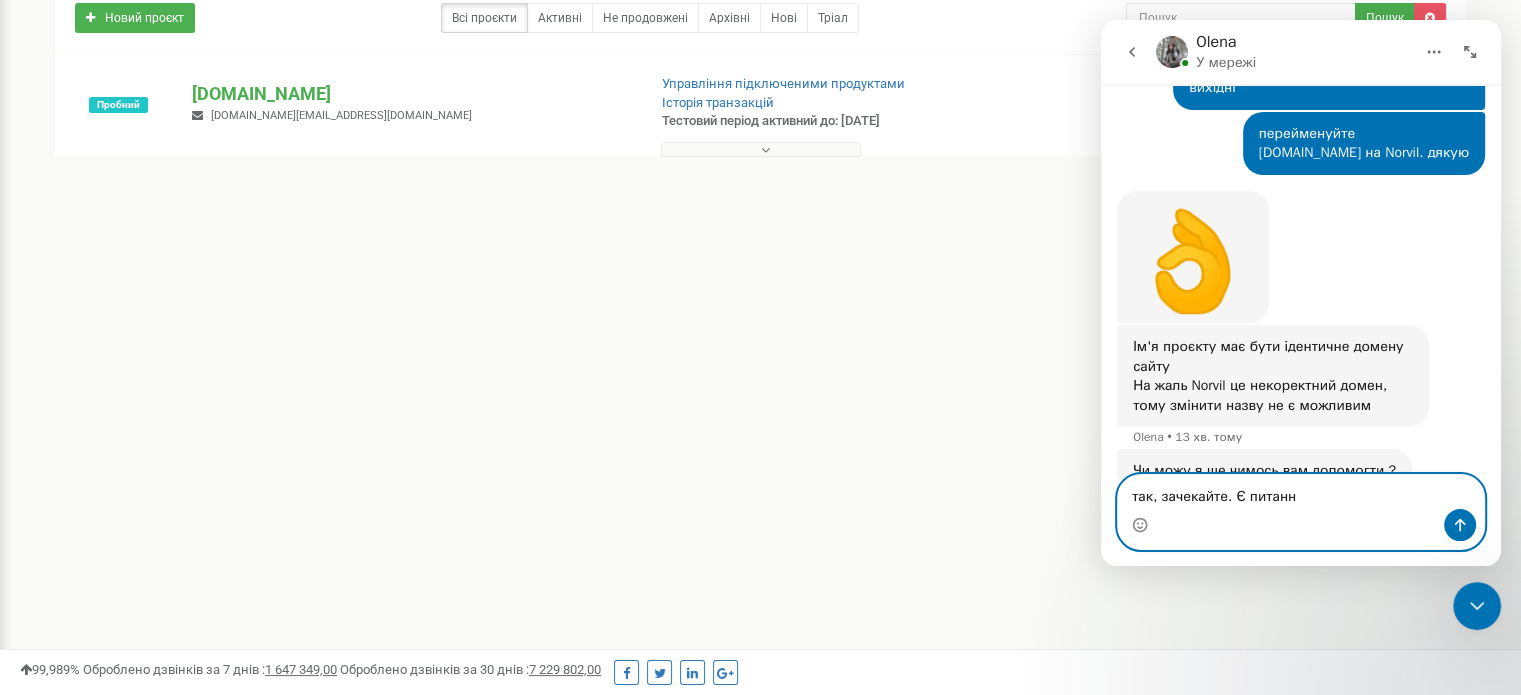 type on "так, зачекайте. Є питання" 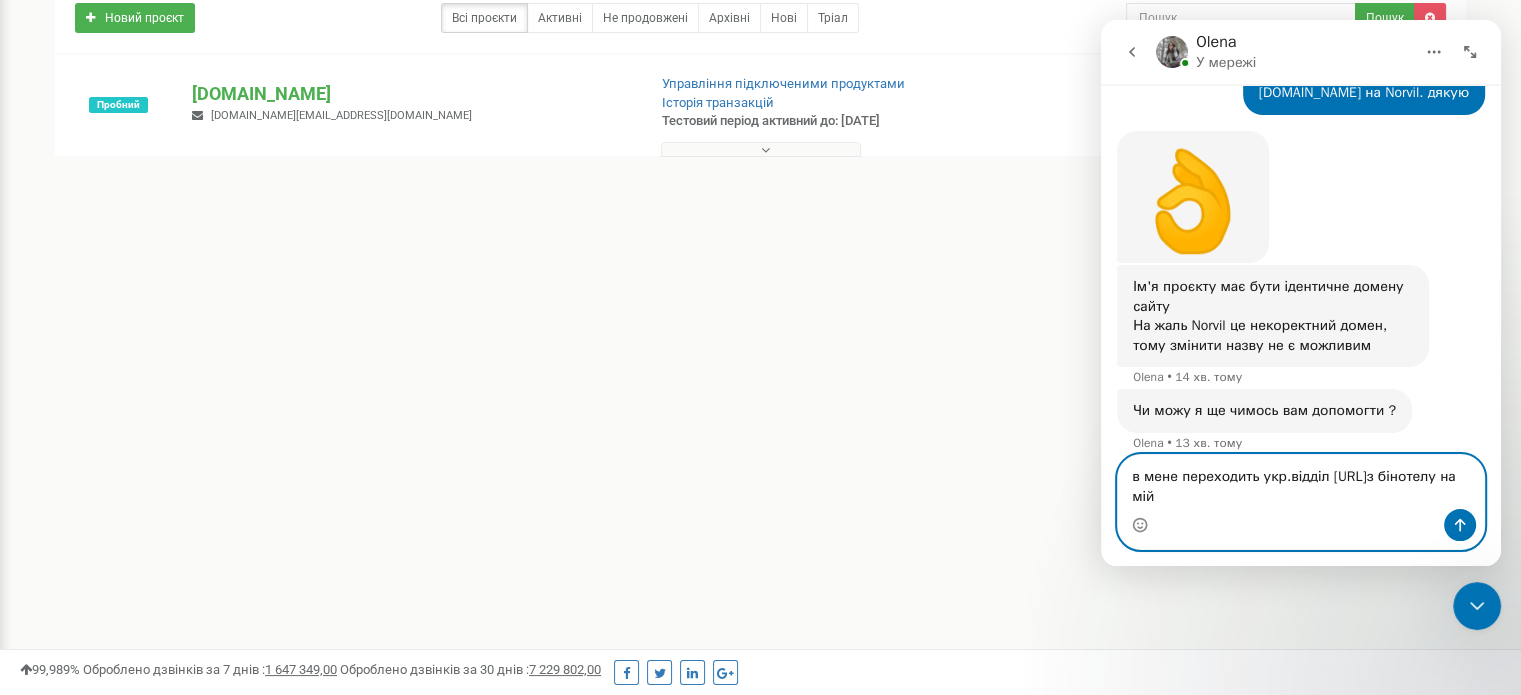 scroll, scrollTop: 2207, scrollLeft: 0, axis: vertical 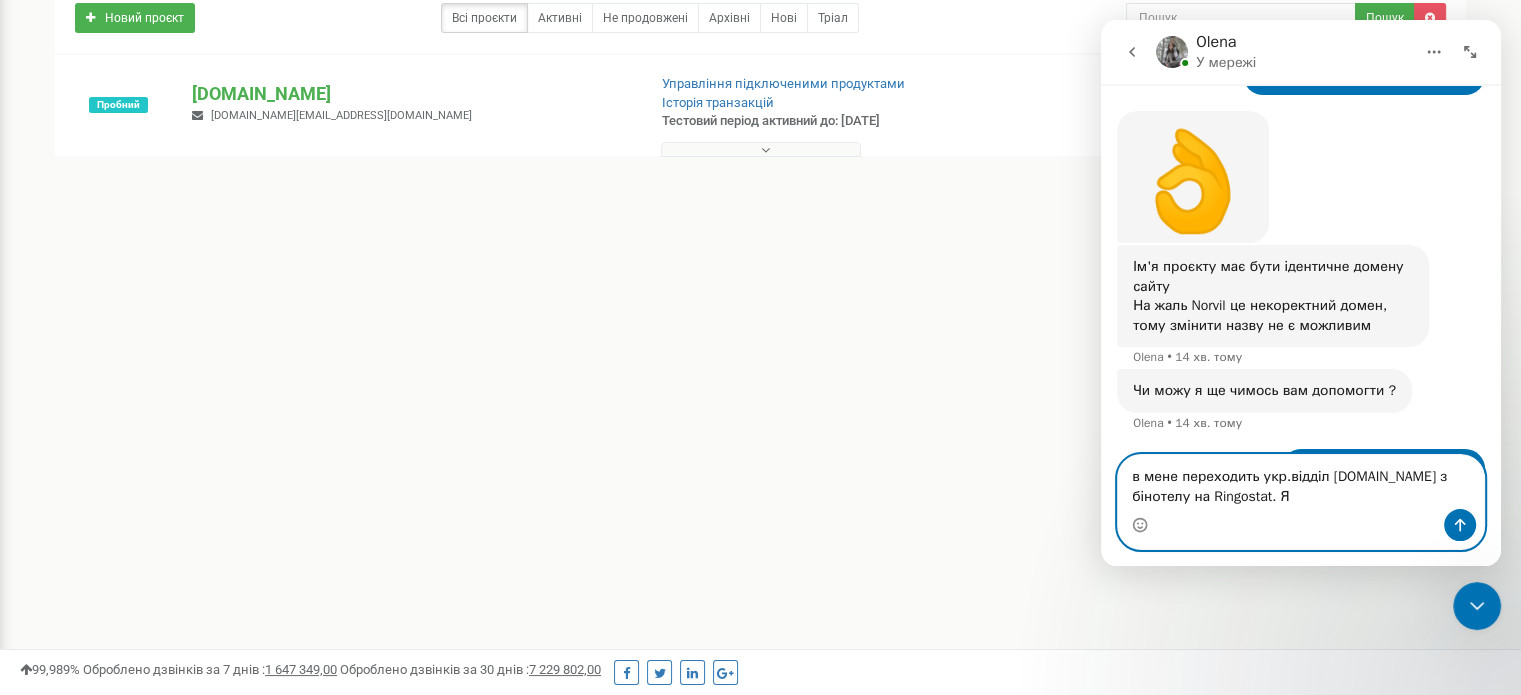 type on "в мене переходить укр.відділ [DOMAIN_NAME] з бінотелу на Ringostat." 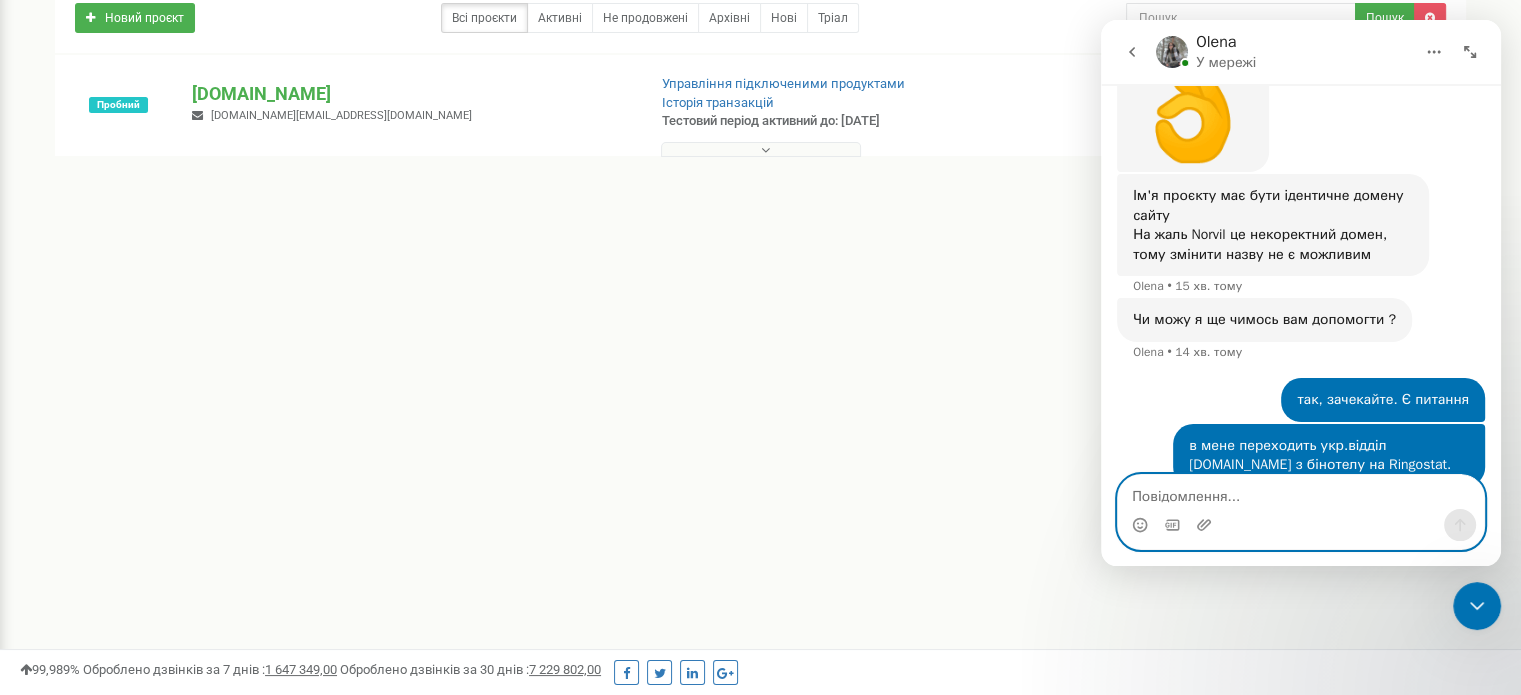 scroll, scrollTop: 2328, scrollLeft: 0, axis: vertical 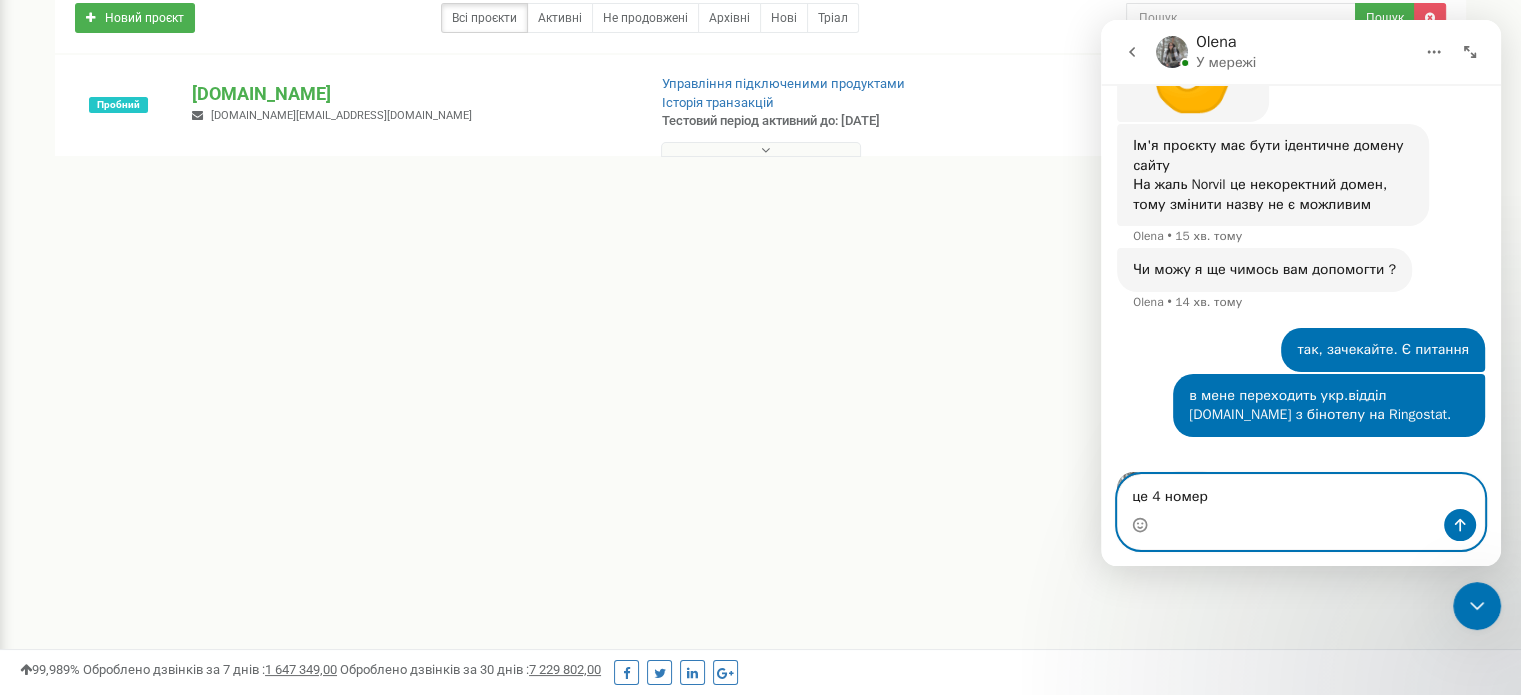 type on "це 4 номера" 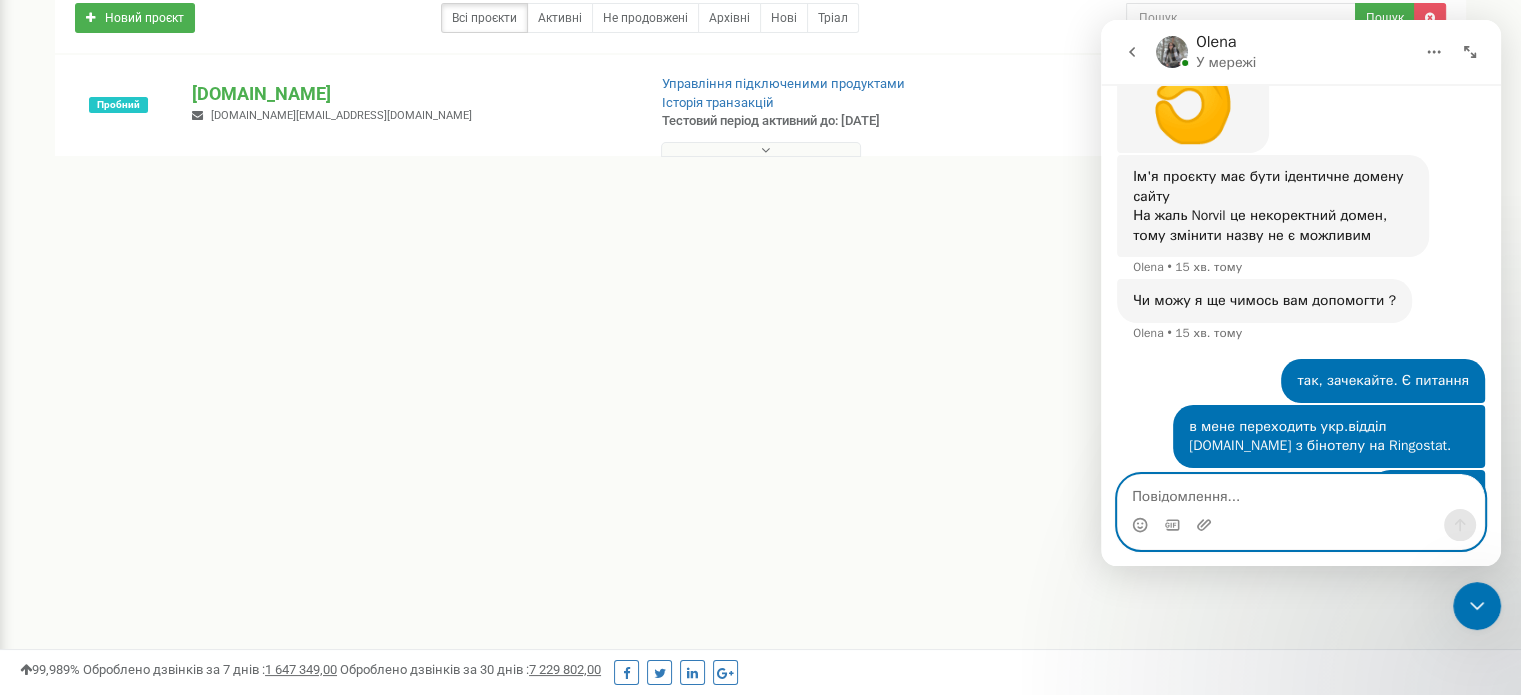 scroll, scrollTop: 2374, scrollLeft: 0, axis: vertical 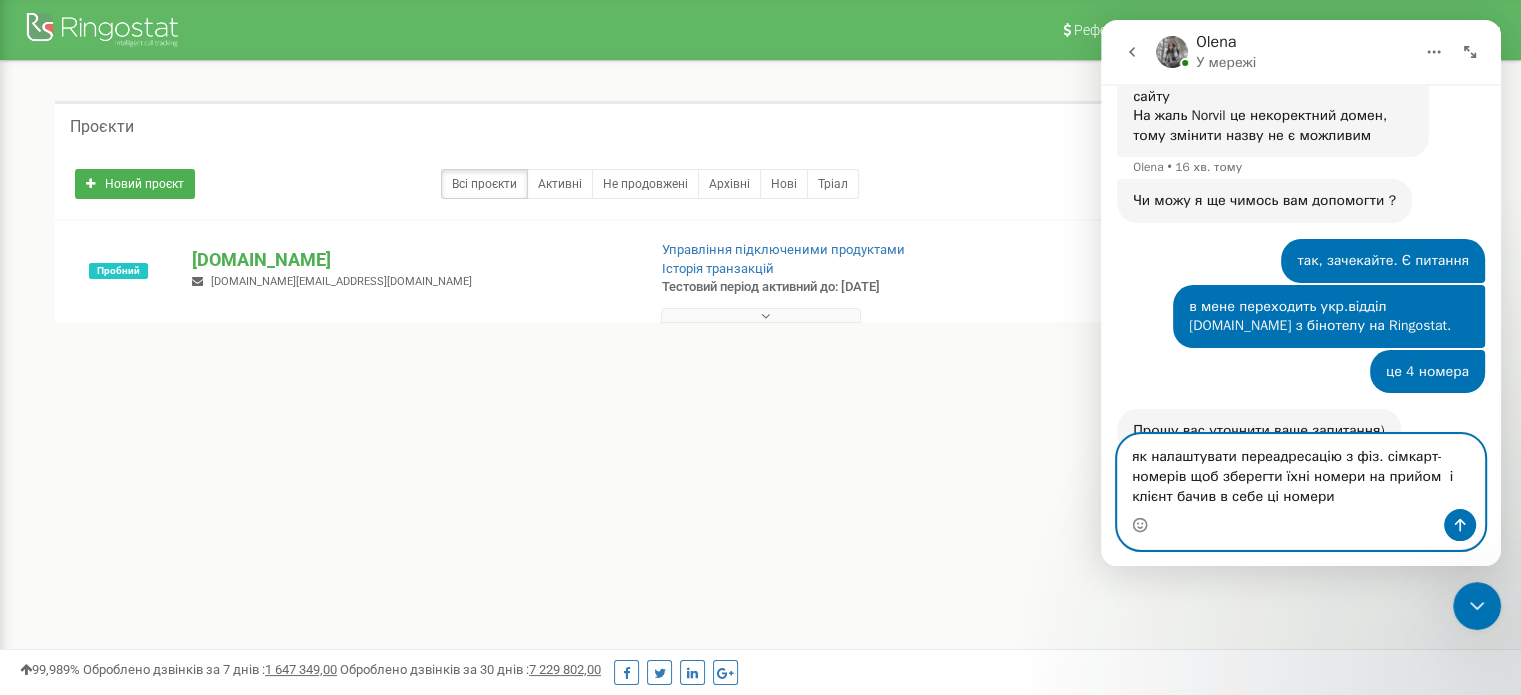 type on "як налаштувати переадресацію з фіз. сімкарт-номерів щоб зберегти їхні номери на прийом  і клієнт бачив в себе ці номери?" 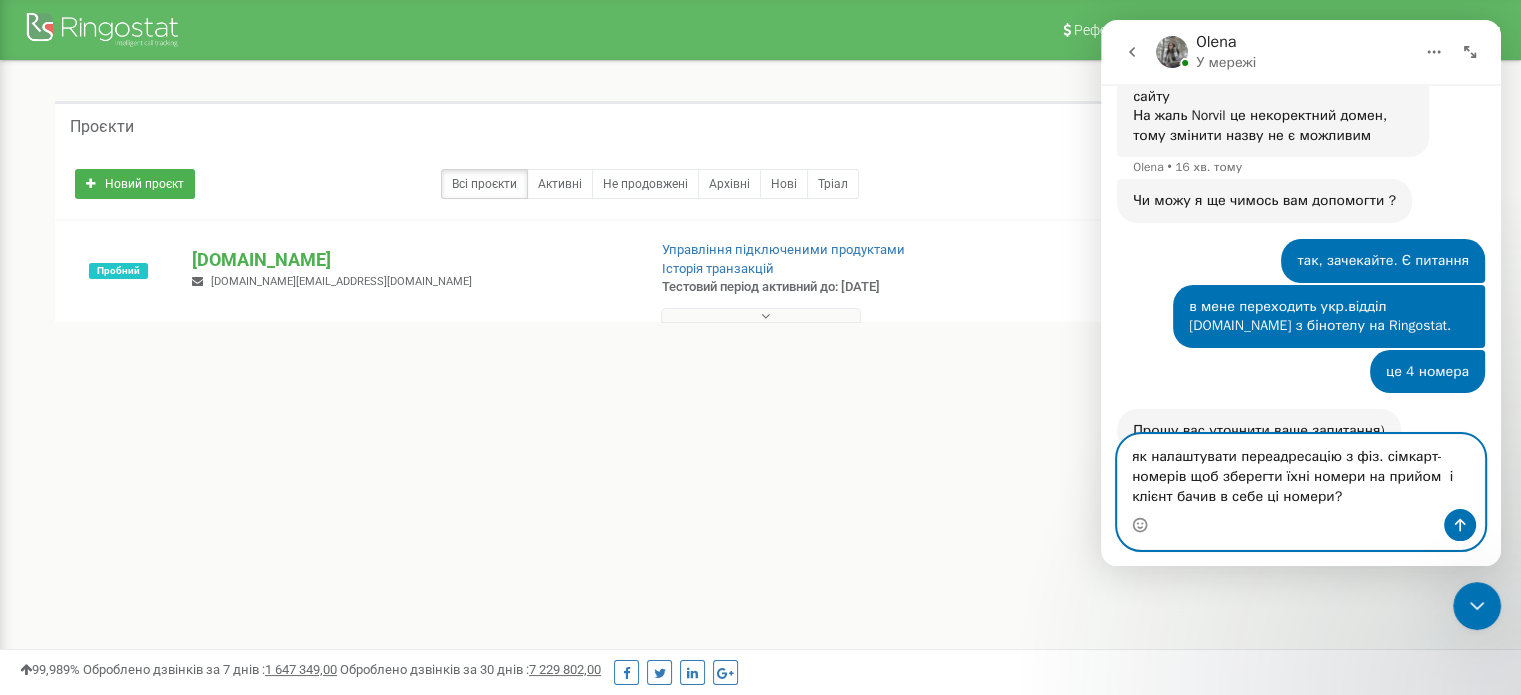 type 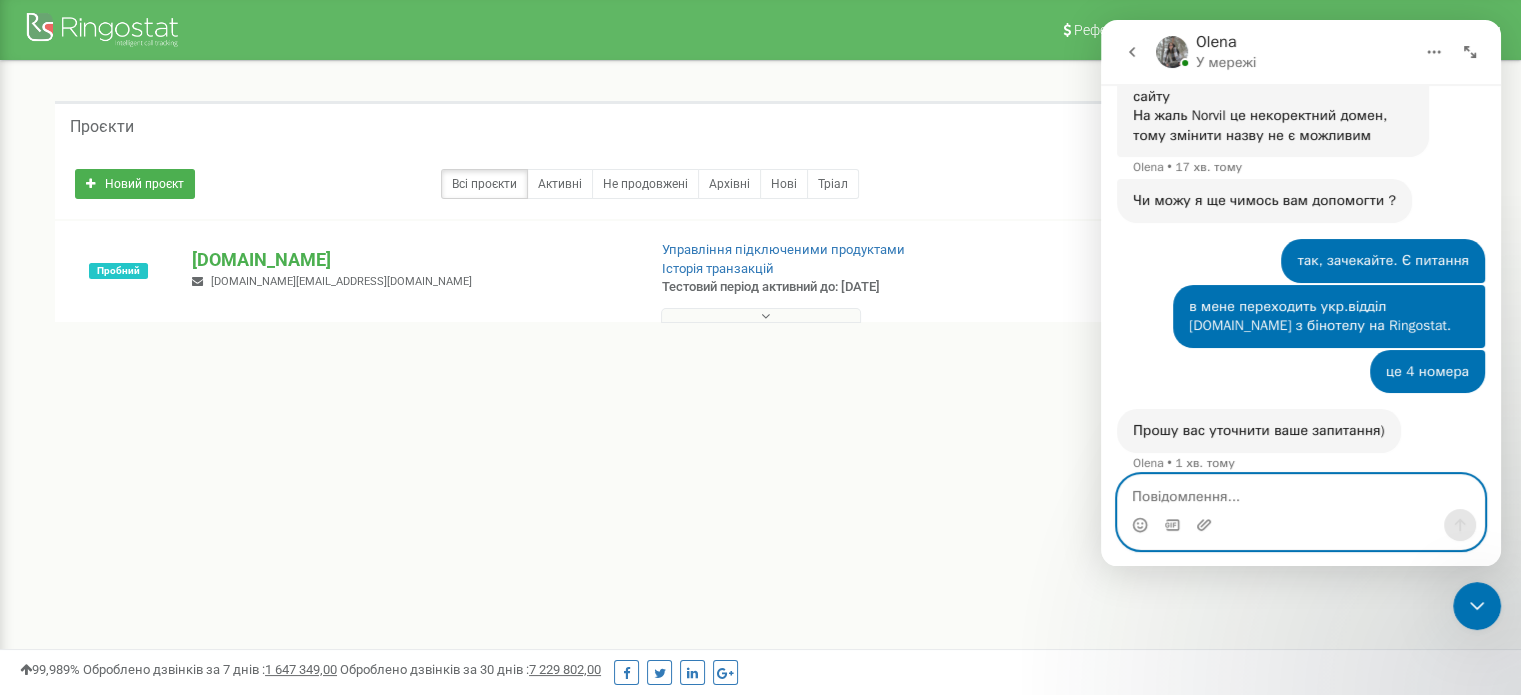 scroll, scrollTop: 2476, scrollLeft: 0, axis: vertical 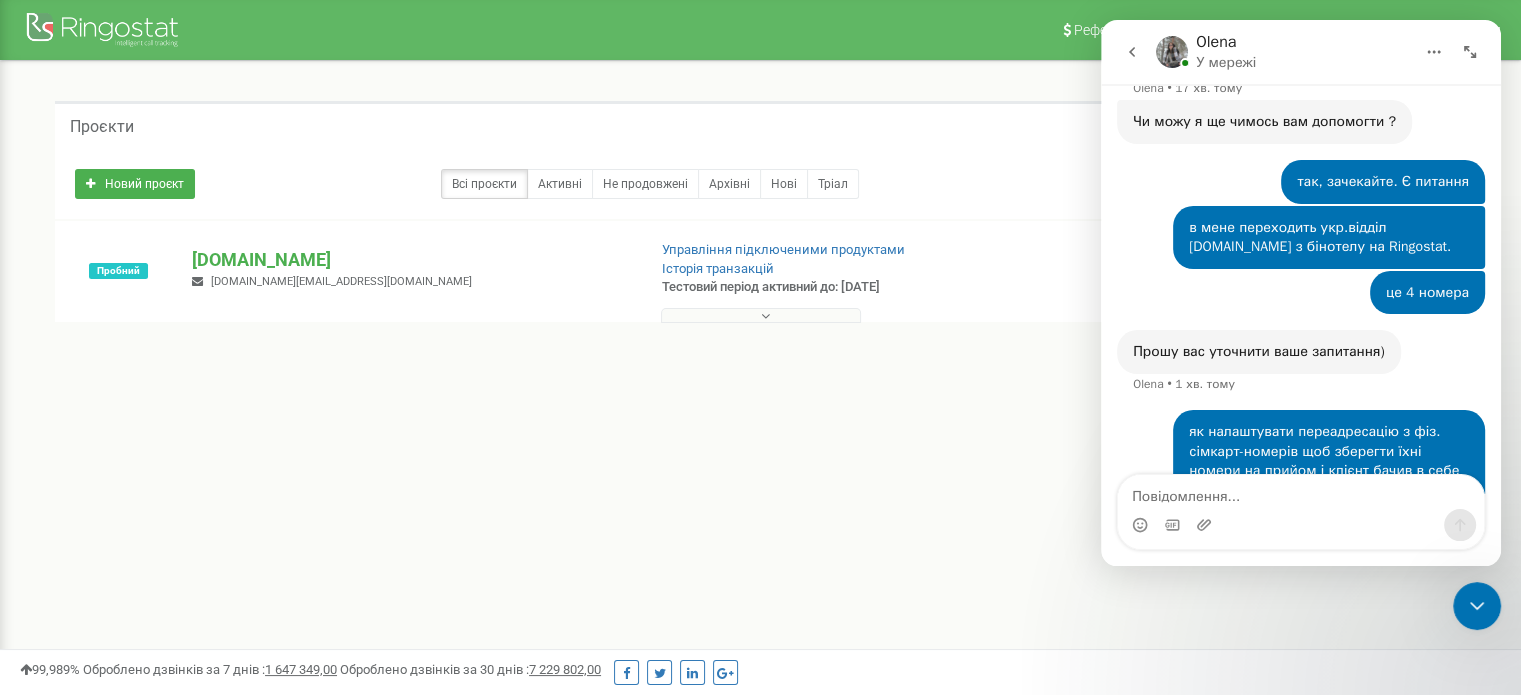 click on "Проєкти
Новий проєкт
Всі проєкти
Активні
Не продовжені
Архівні
[GEOGRAPHIC_DATA]
Пошук" at bounding box center [760, 247] 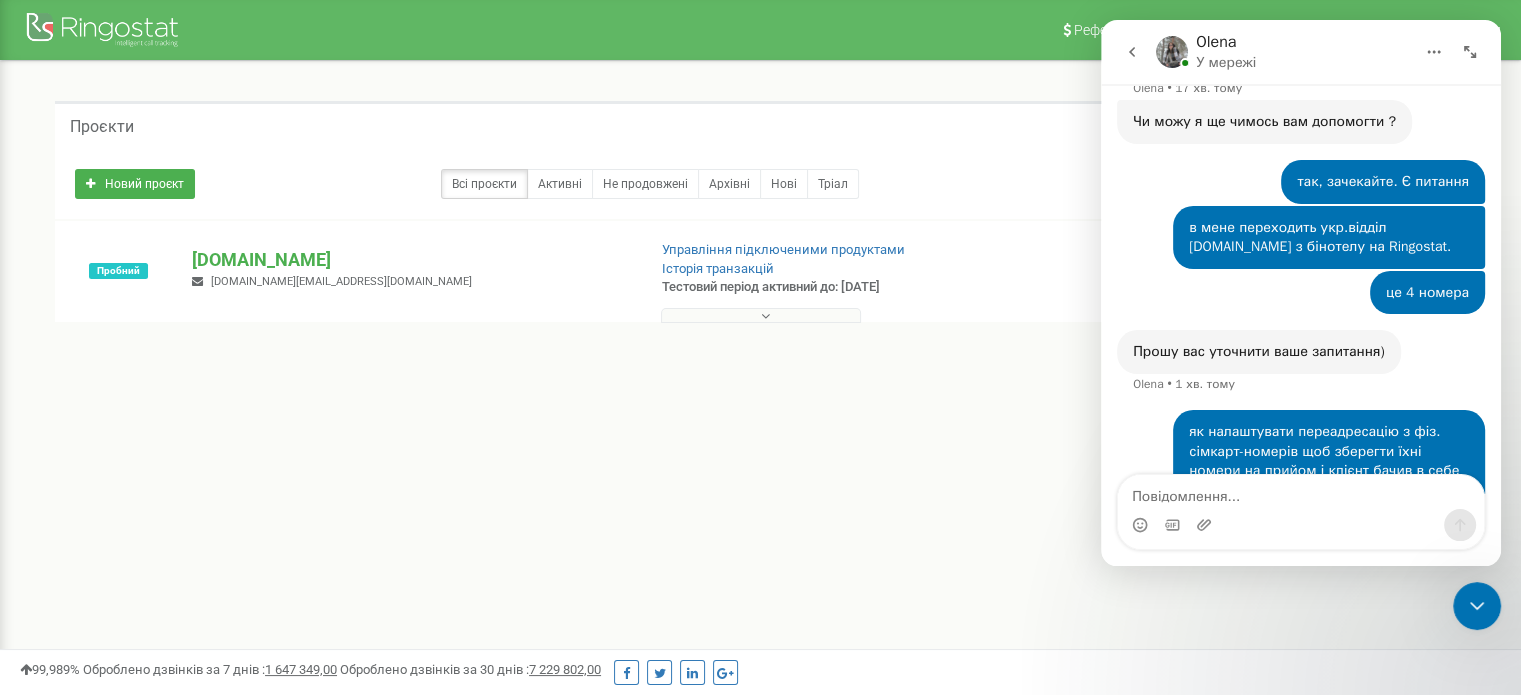 click 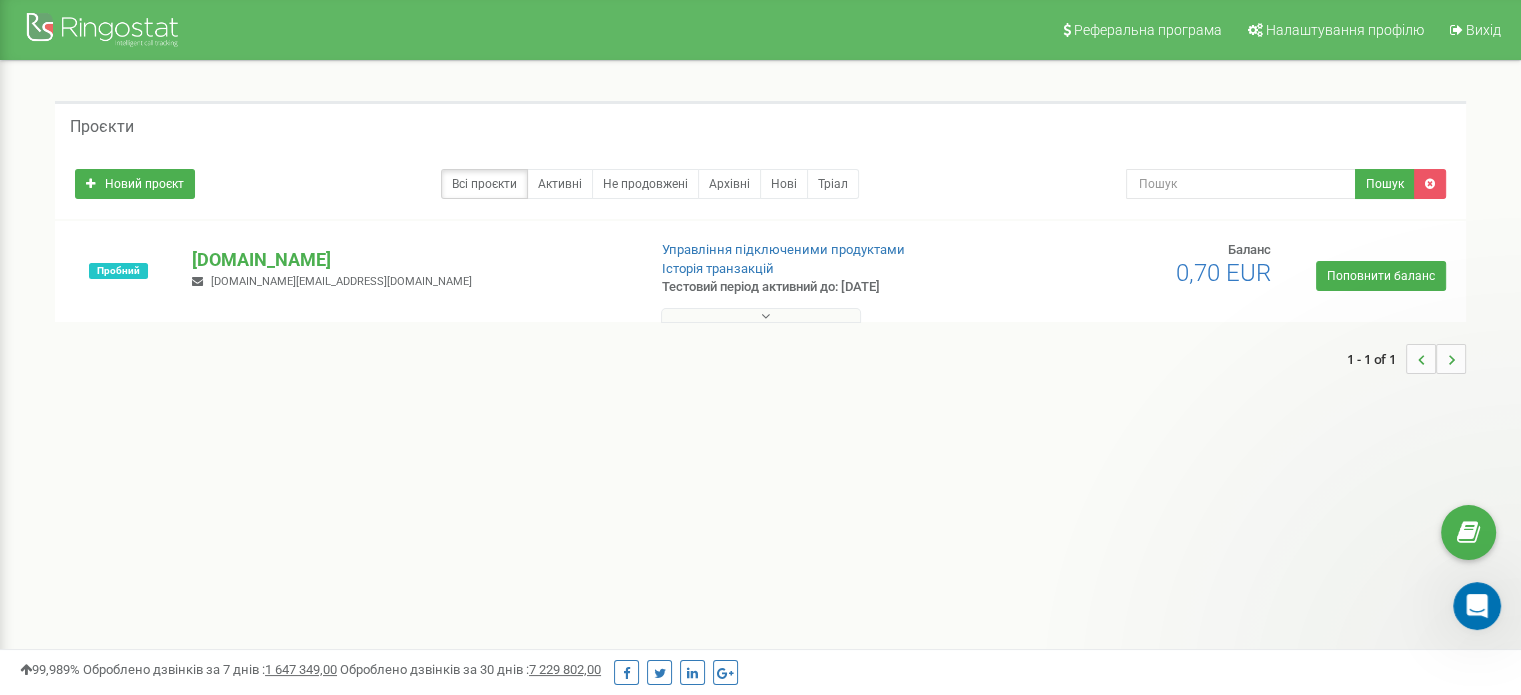 scroll, scrollTop: 0, scrollLeft: 0, axis: both 